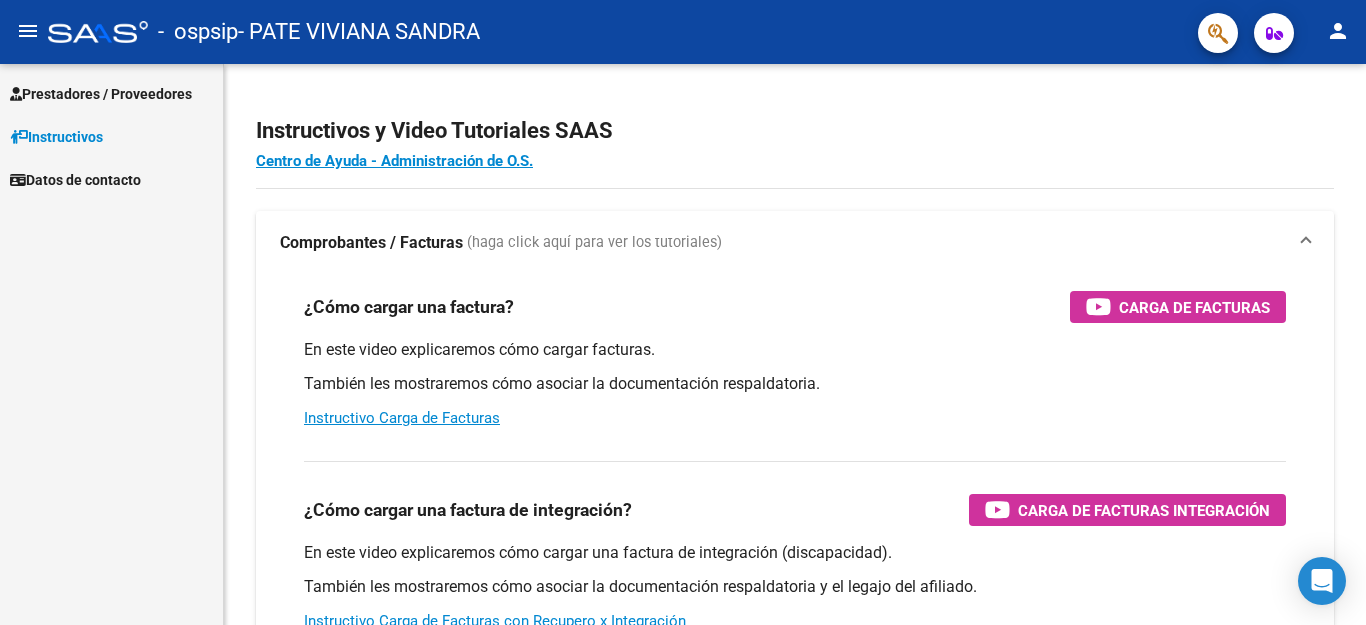 scroll, scrollTop: 0, scrollLeft: 0, axis: both 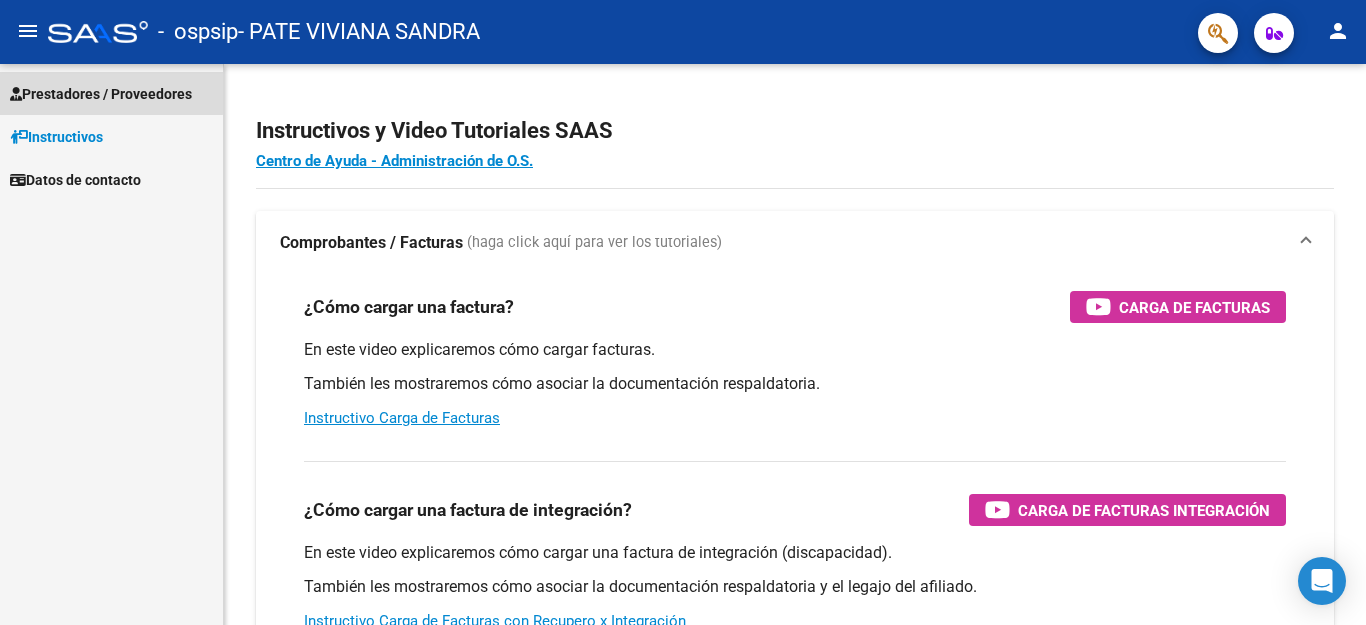 click on "Prestadores / Proveedores" at bounding box center (101, 94) 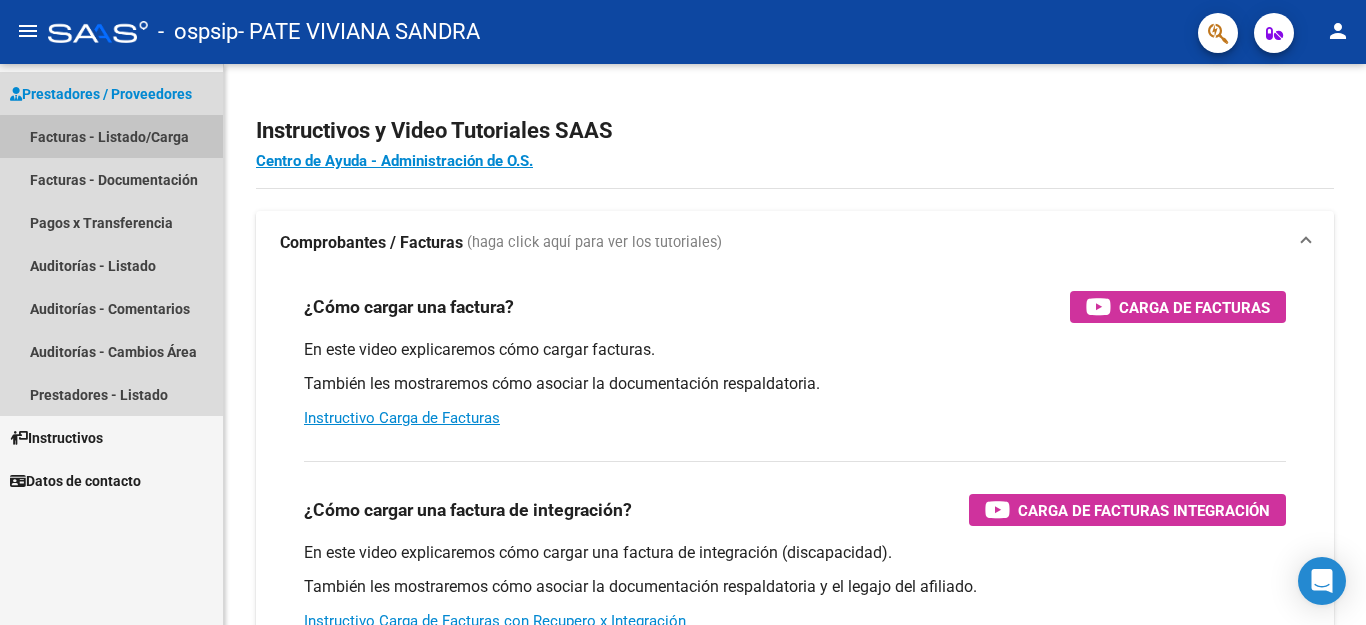 click on "Facturas - Listado/Carga" at bounding box center [111, 136] 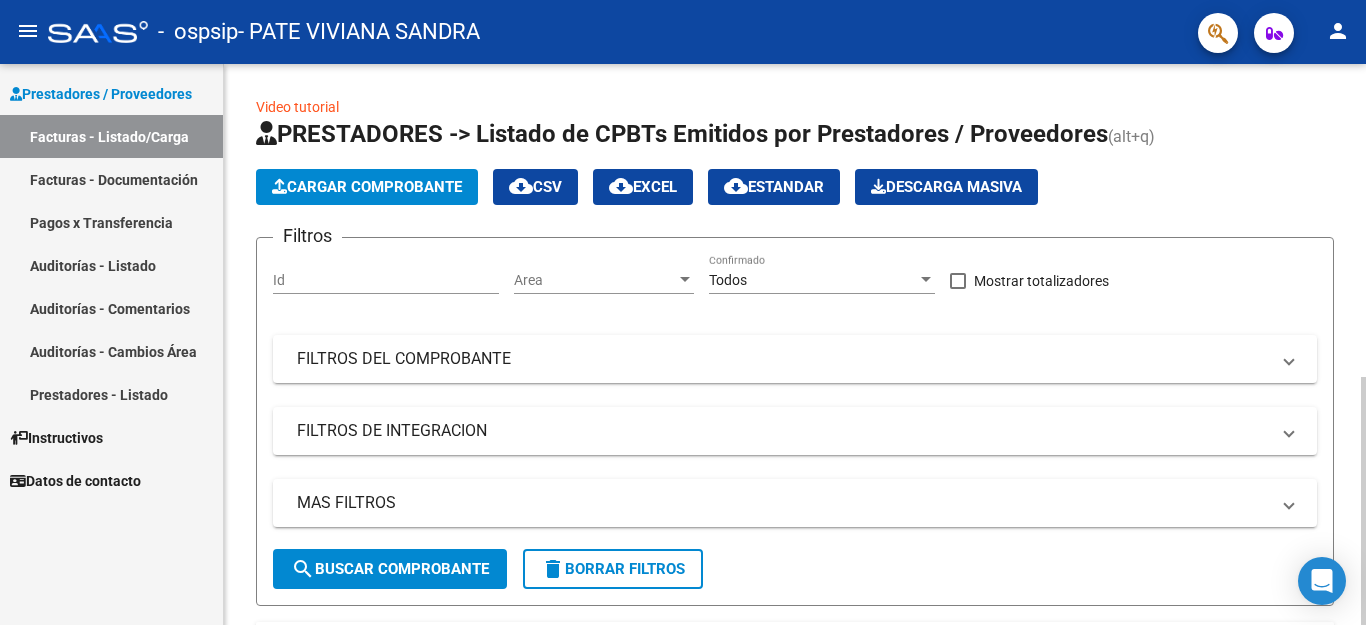 click on "Cargar Comprobante" 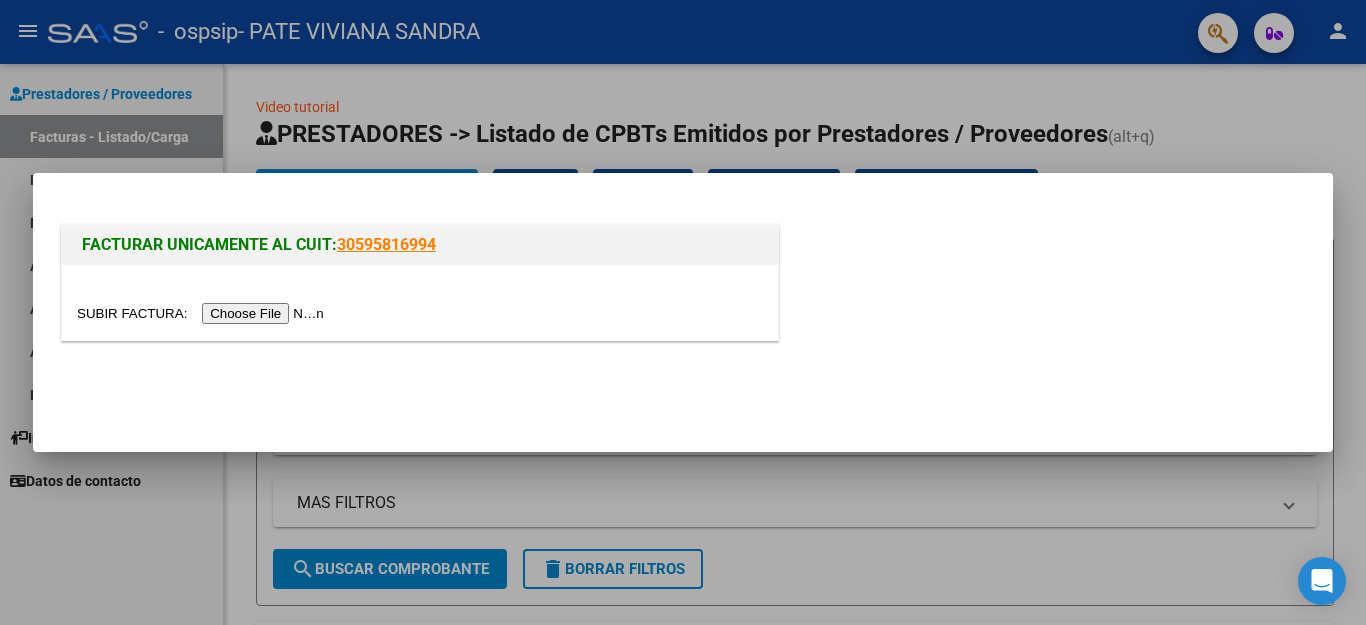 click at bounding box center (203, 313) 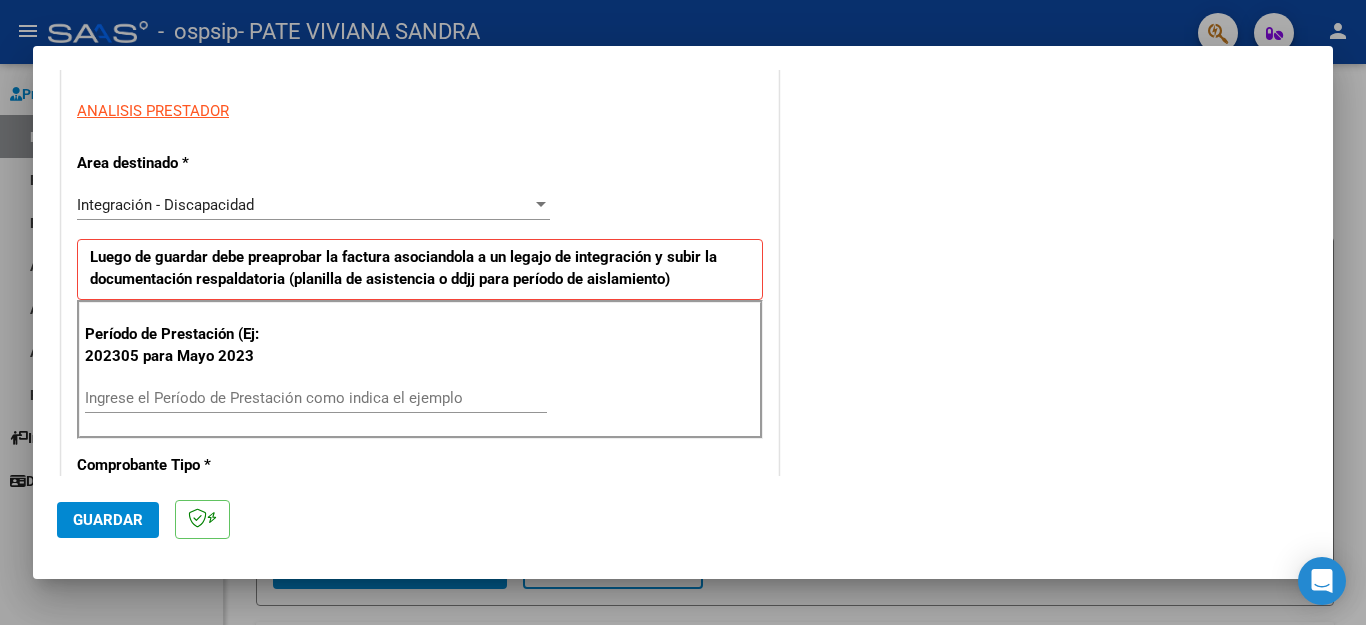 scroll, scrollTop: 400, scrollLeft: 0, axis: vertical 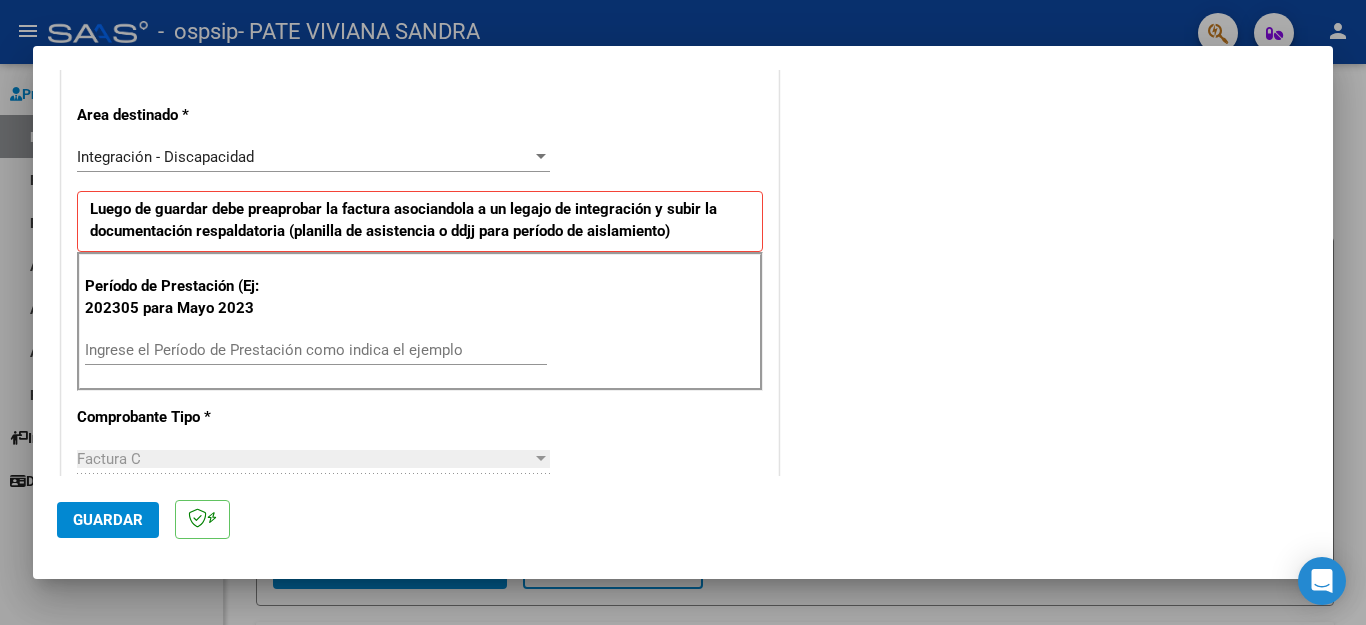 click on "Ingrese el Período de Prestación como indica el ejemplo" at bounding box center (316, 350) 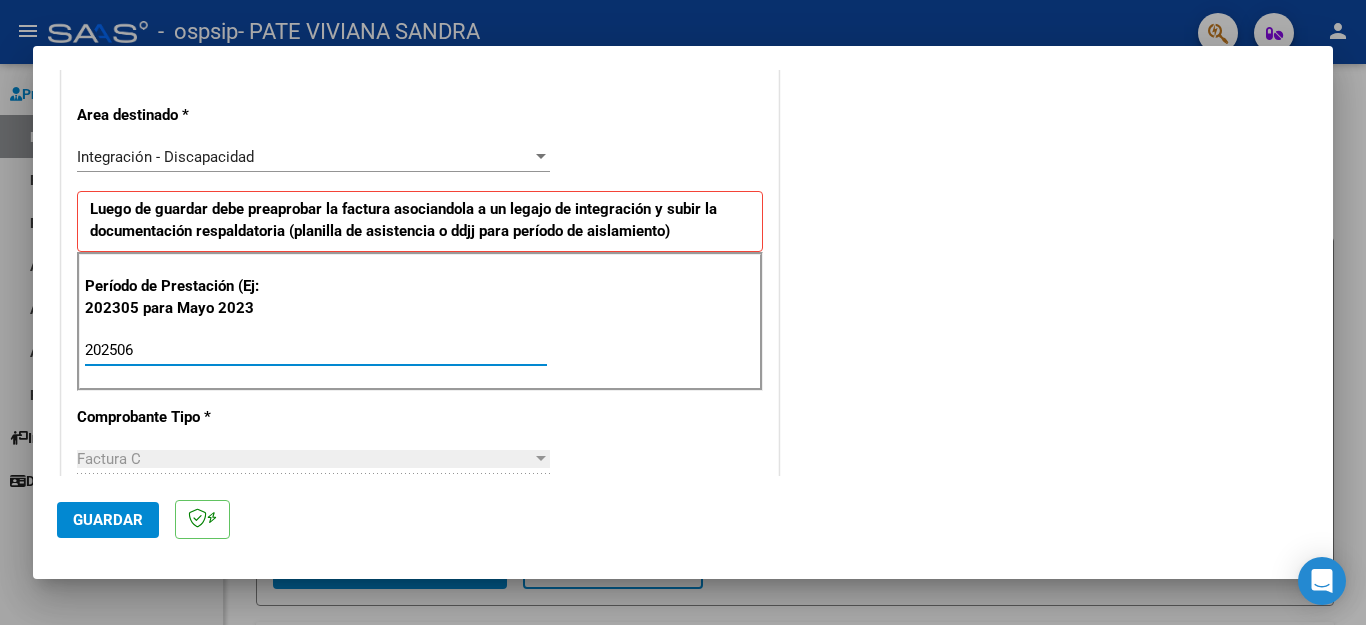 type on "202506" 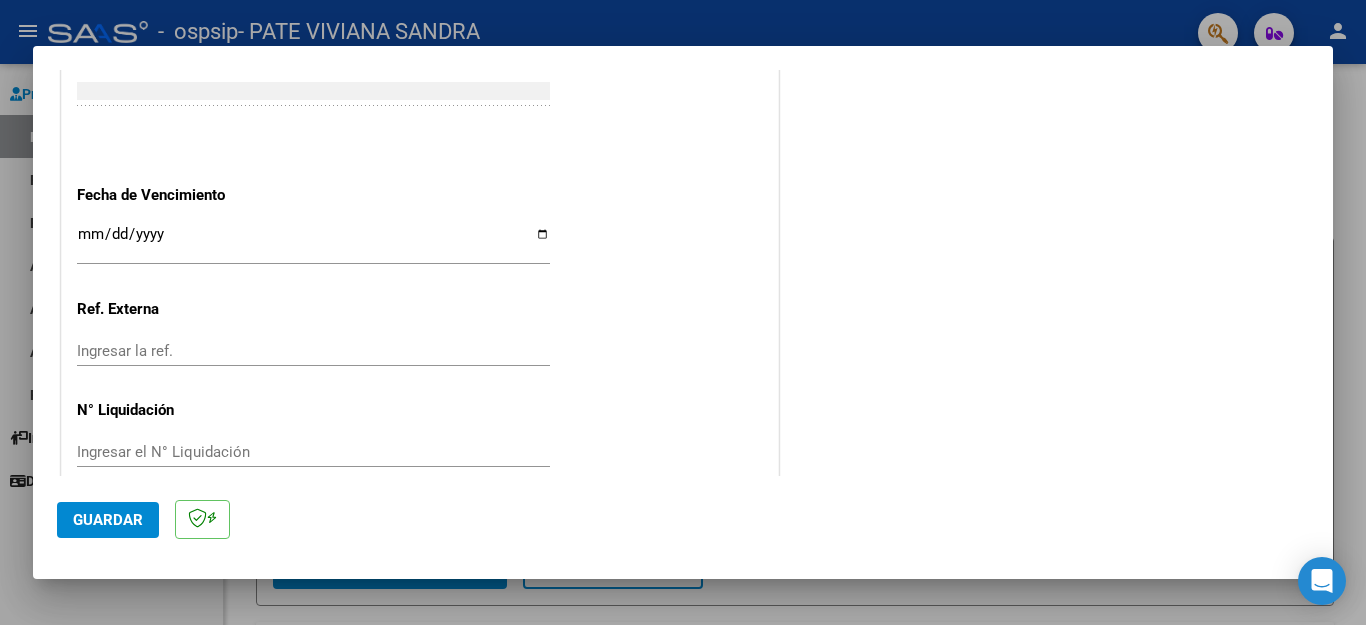 scroll, scrollTop: 1292, scrollLeft: 0, axis: vertical 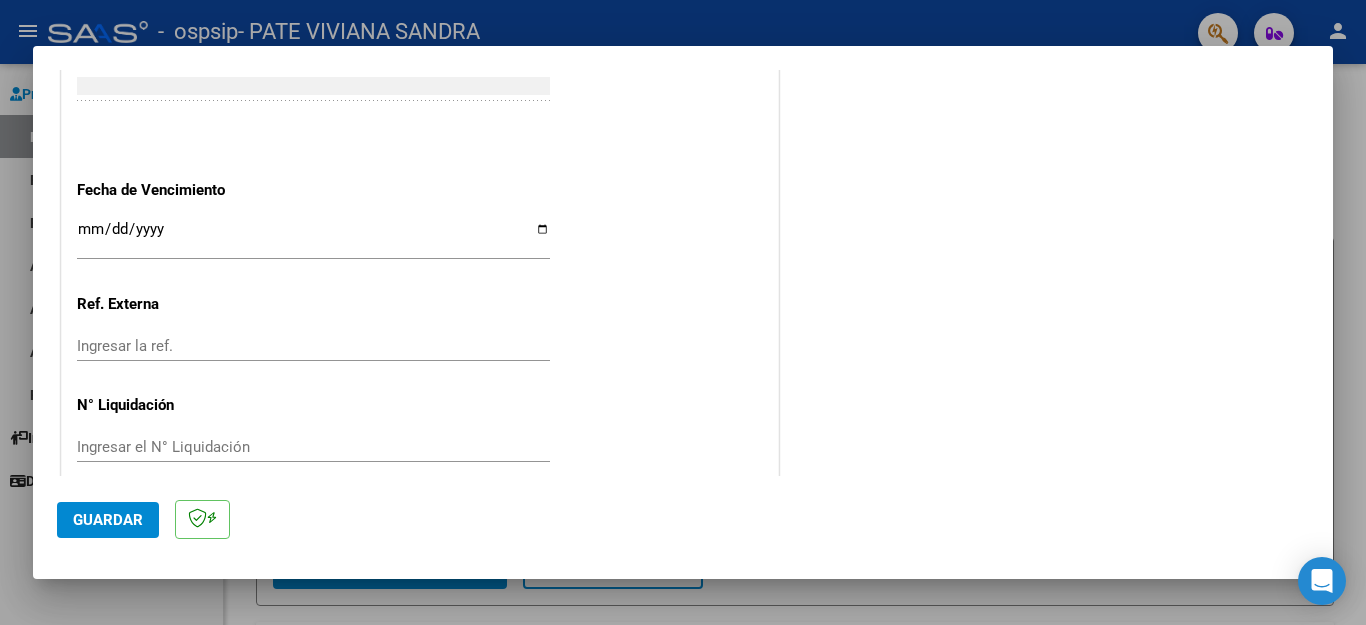 click on "Ingresar la fecha" at bounding box center [313, 237] 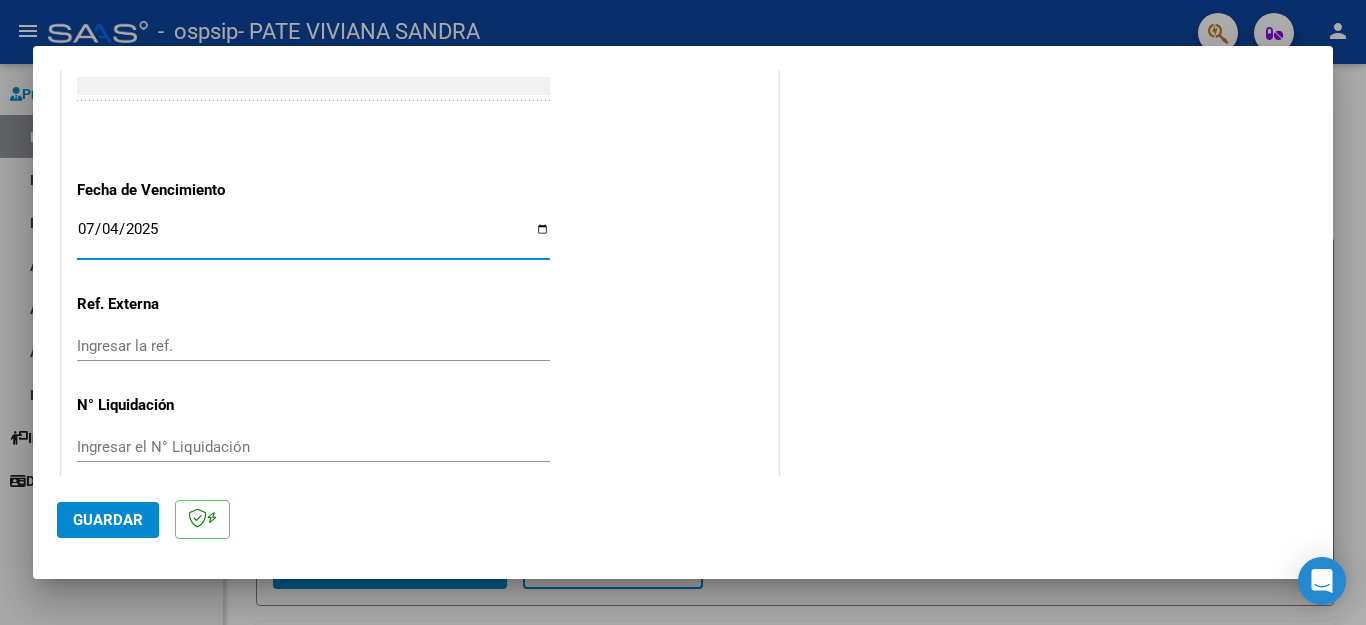 type on "2025-07-14" 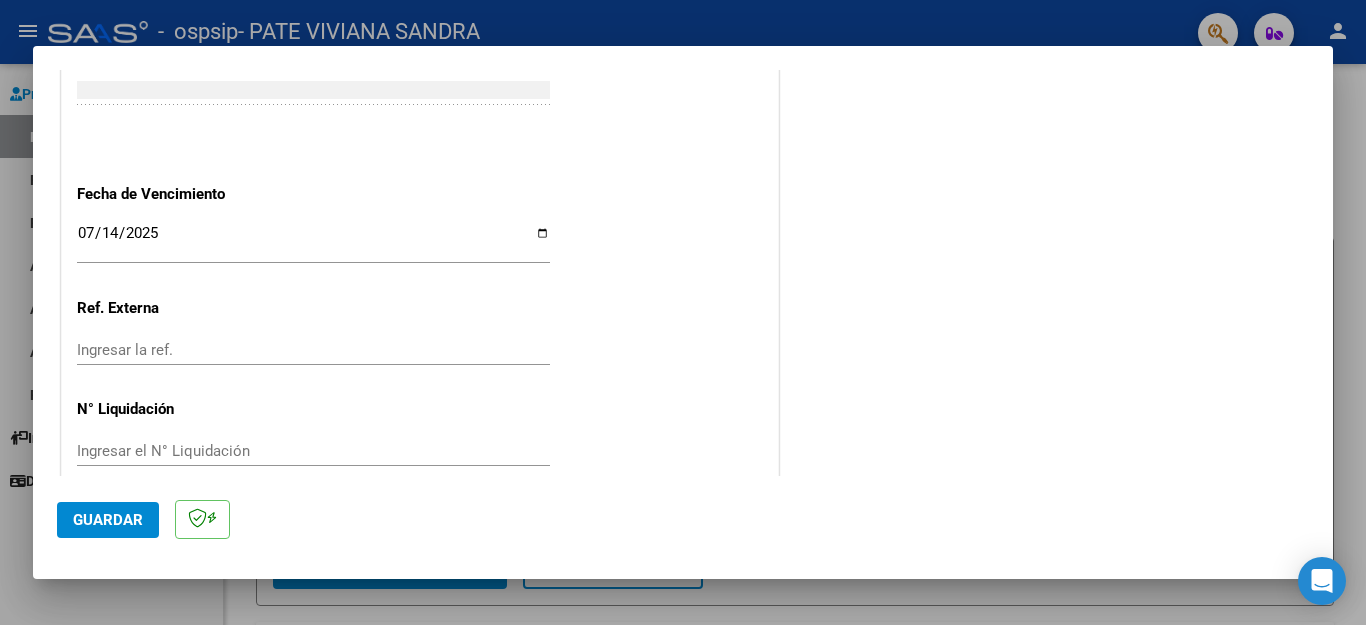 scroll, scrollTop: 1292, scrollLeft: 0, axis: vertical 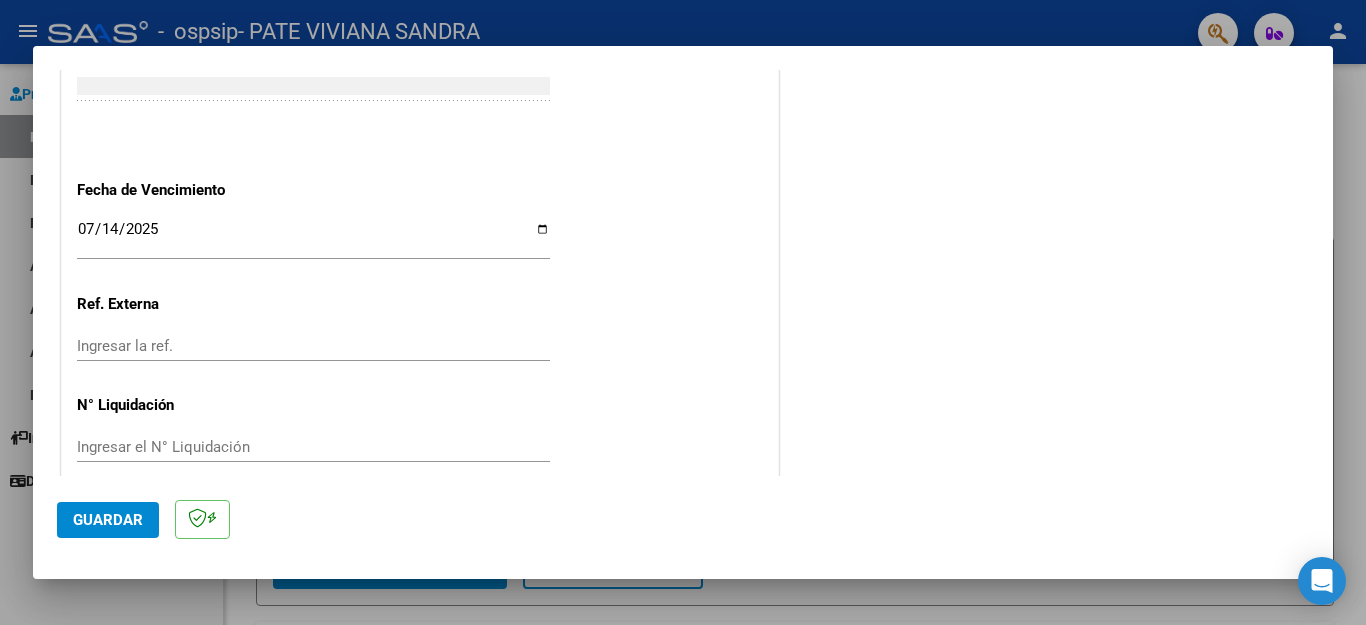 click on "Guardar" 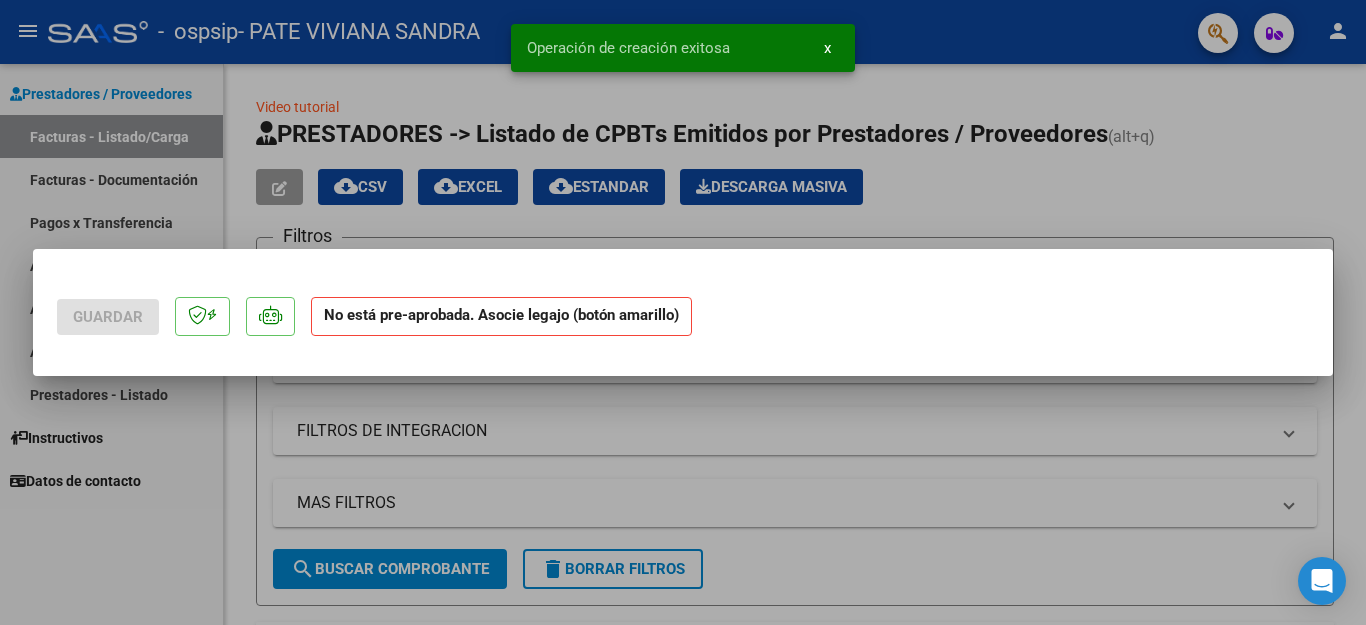 scroll, scrollTop: 0, scrollLeft: 0, axis: both 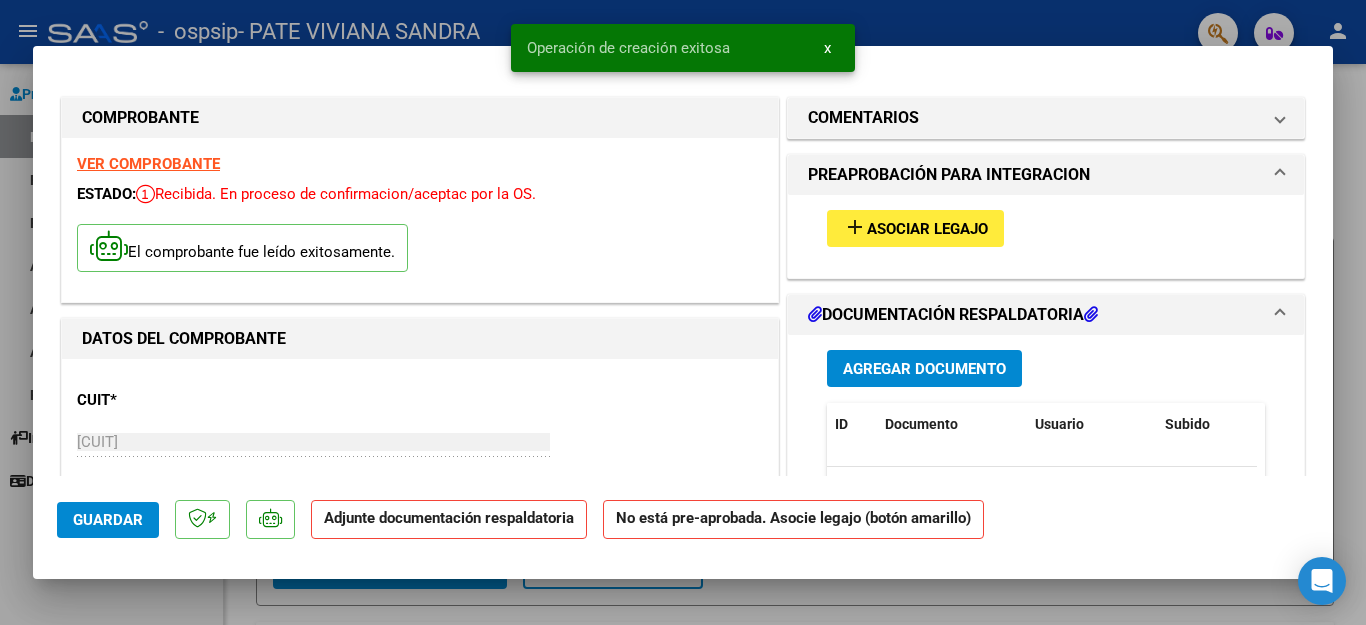 click on "Agregar Documento" at bounding box center [924, 369] 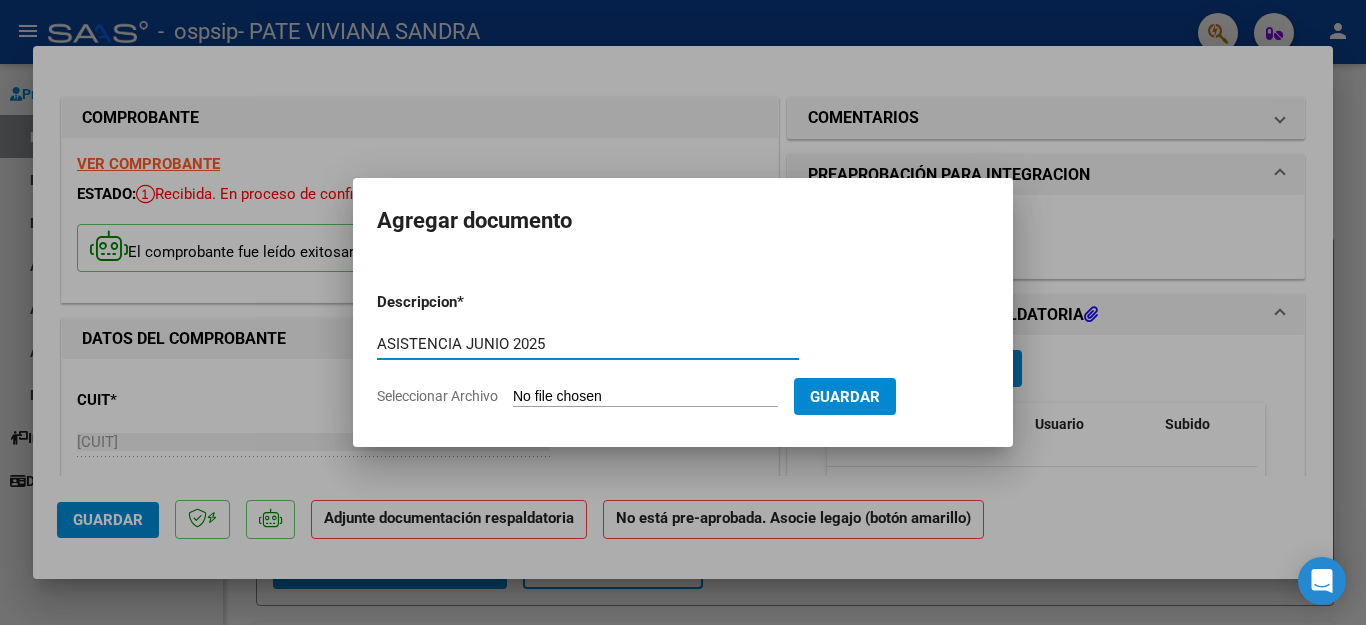 type on "ASISTENCIA JUNIO 2025" 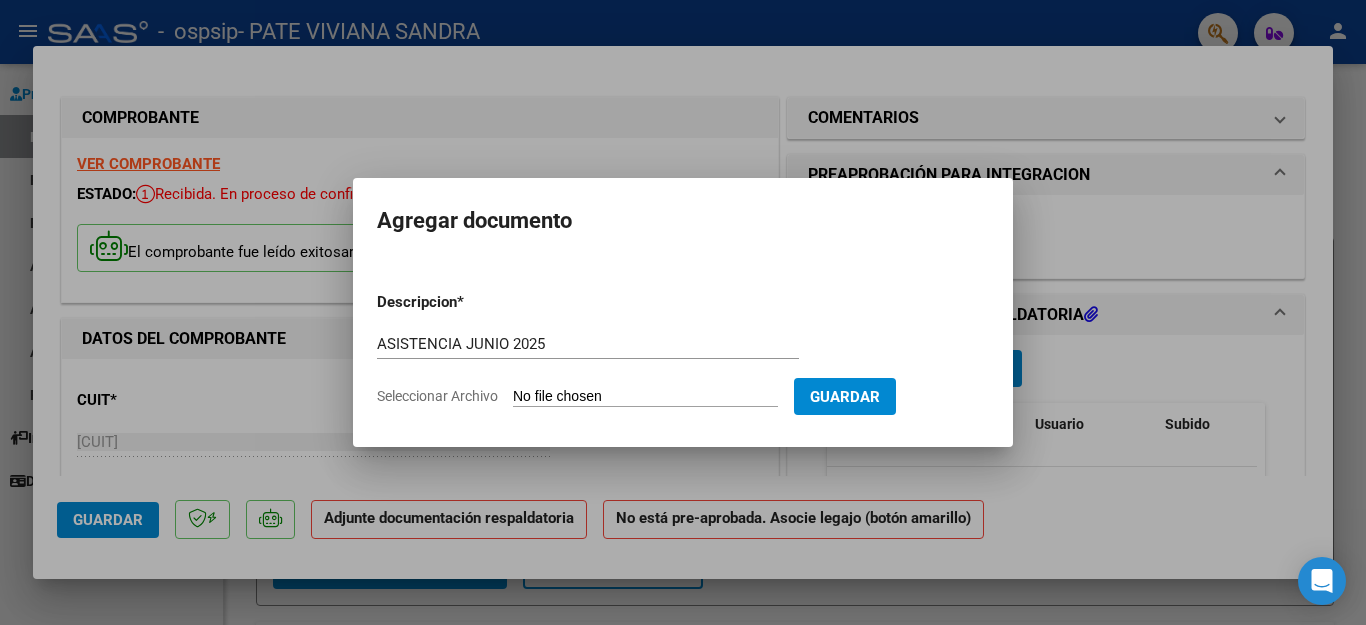 click on "Seleccionar Archivo" 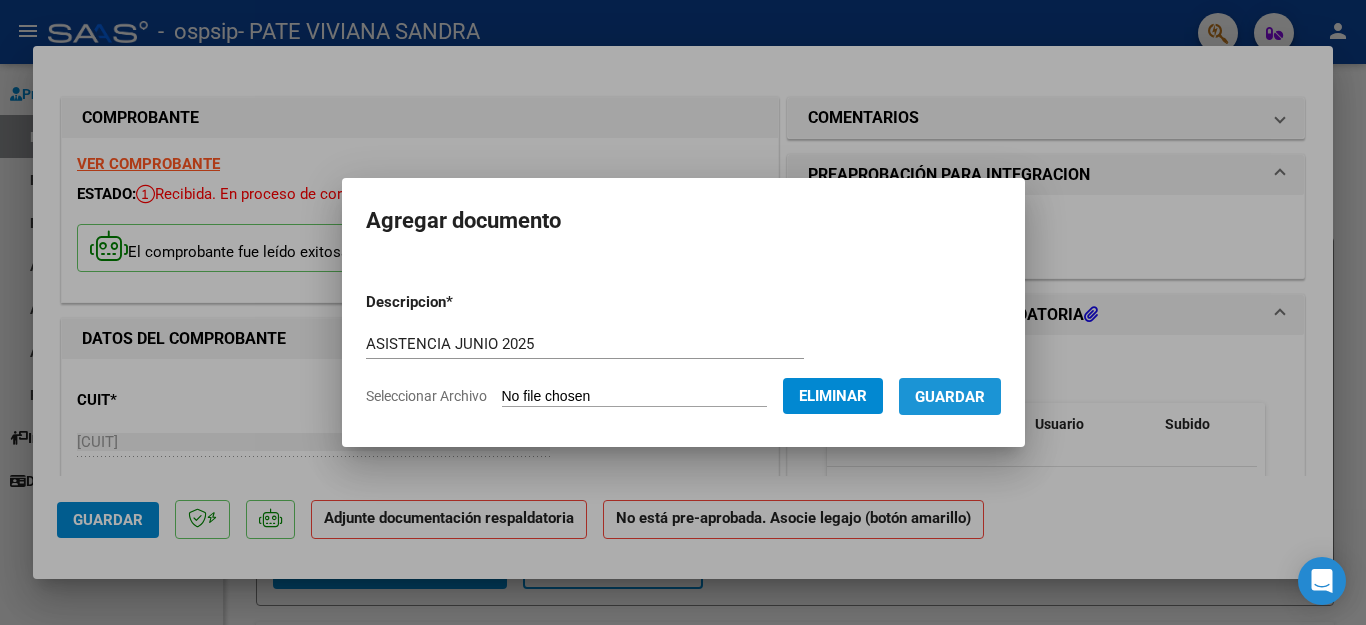 click on "Guardar" at bounding box center [950, 397] 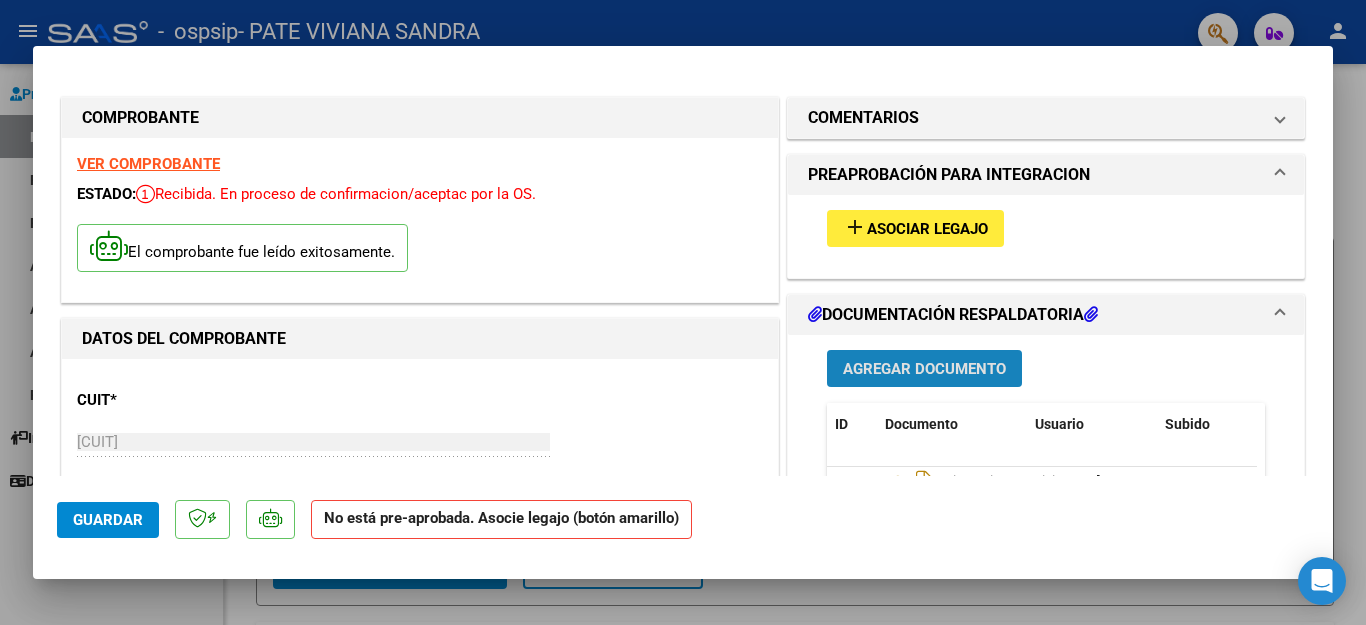 click on "Agregar Documento" at bounding box center [924, 368] 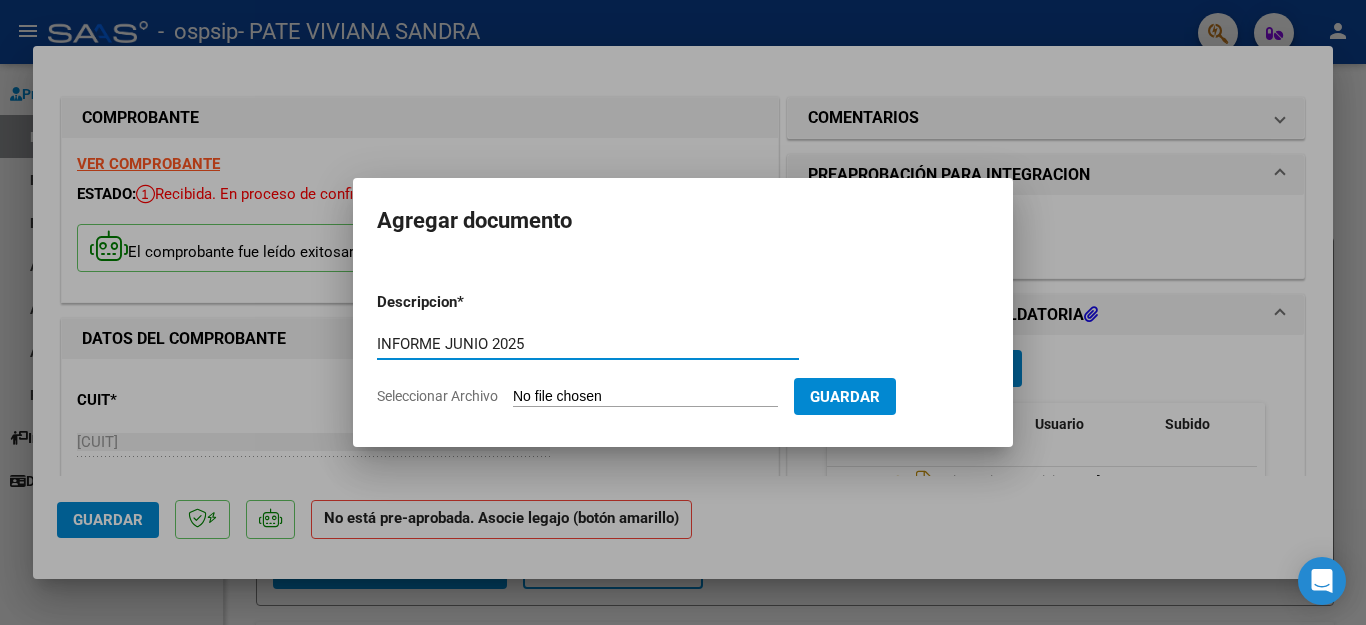 type on "INFORME JUNIO 2025" 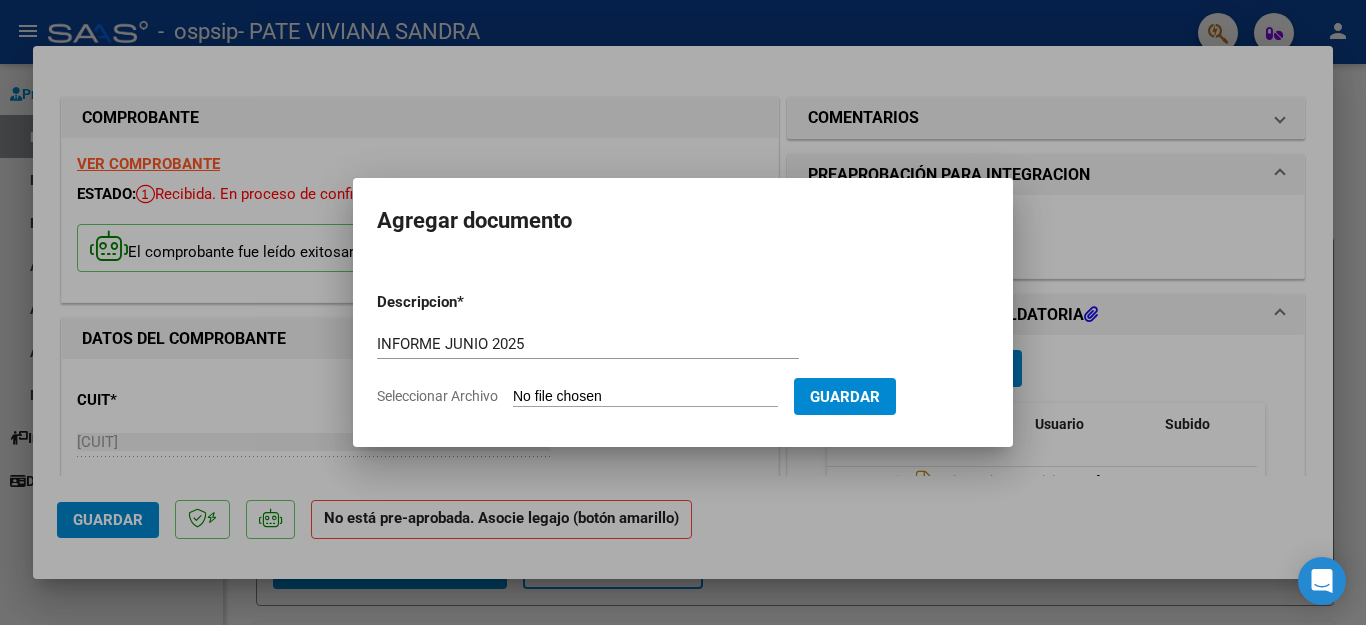 type on "C:\fakepath\INFORME EVOLUTIVO JUNIO 25.docx" 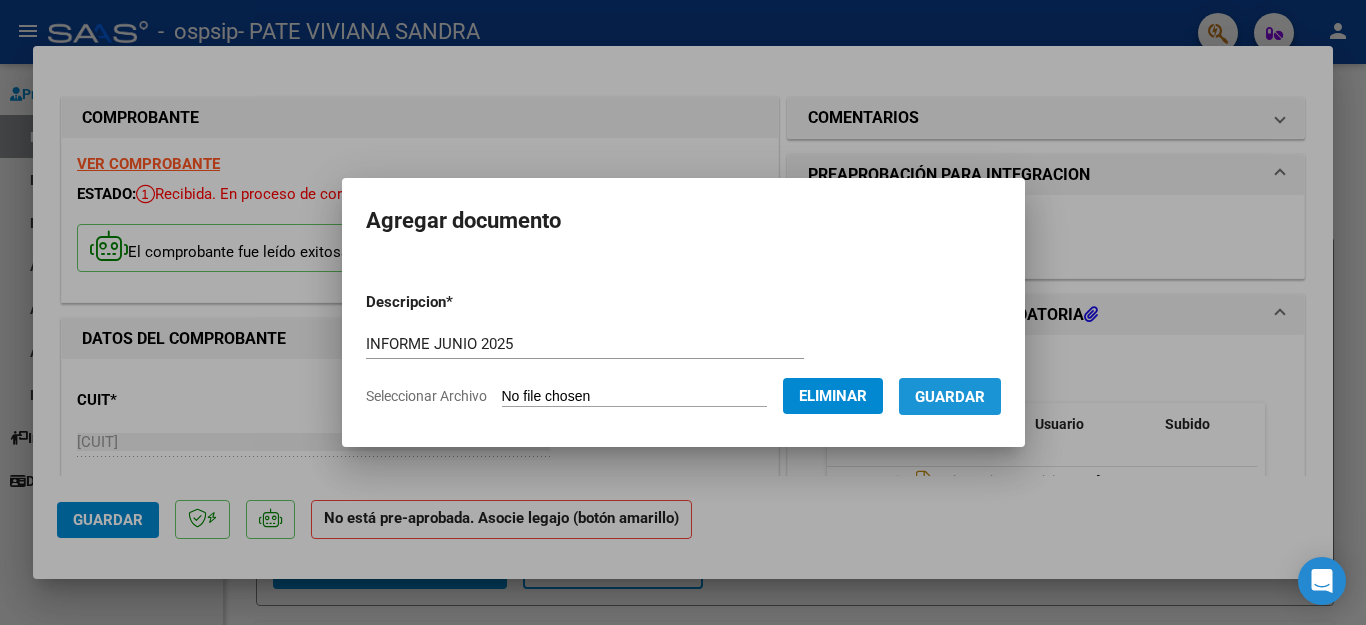 click on "Guardar" at bounding box center [950, 396] 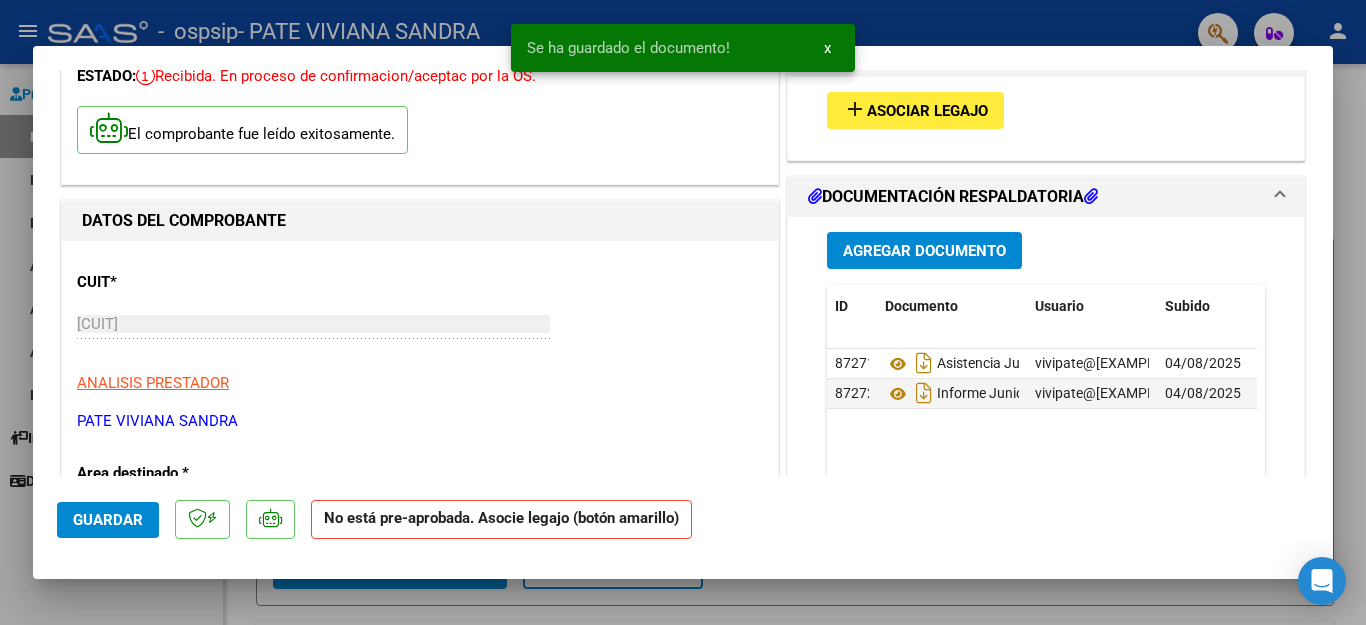 scroll, scrollTop: 160, scrollLeft: 0, axis: vertical 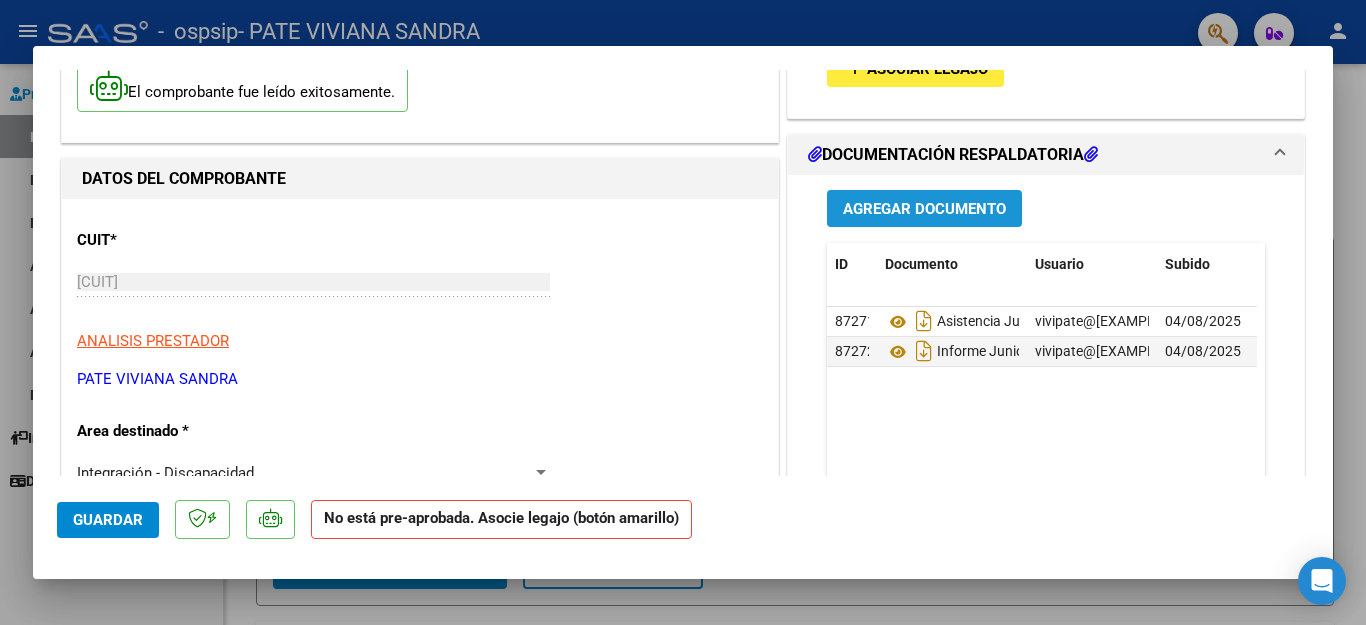 click on "Agregar Documento" at bounding box center [924, 209] 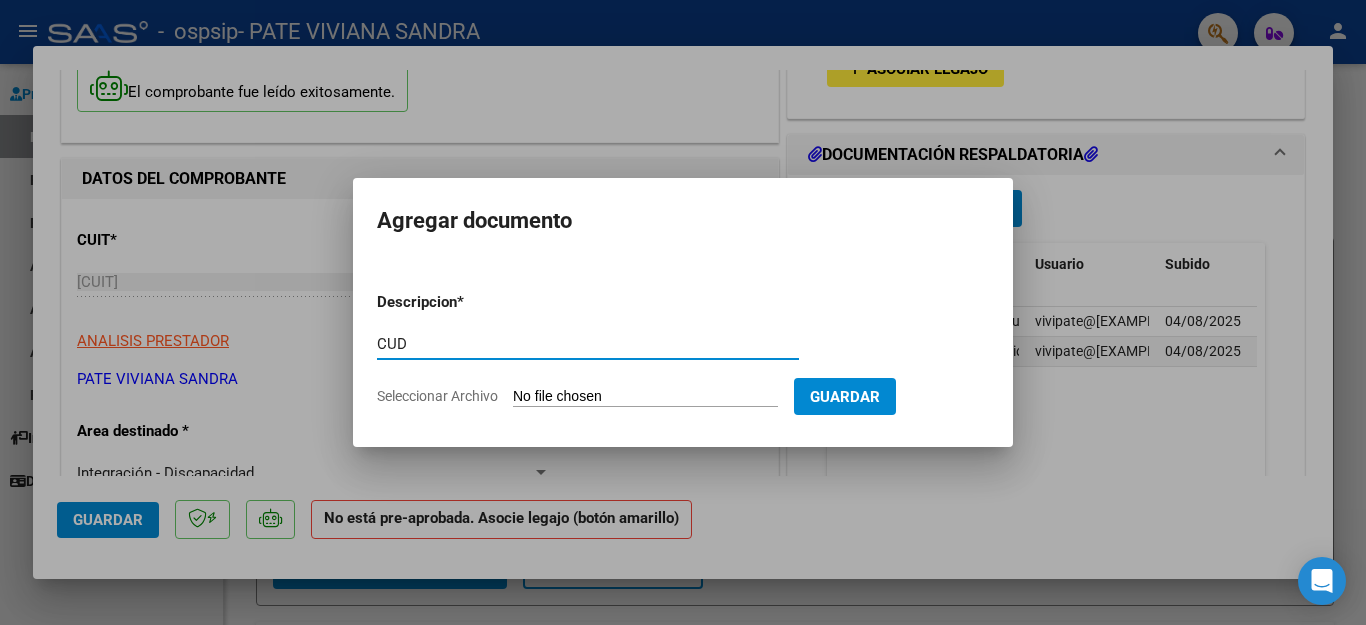 type on "CUD" 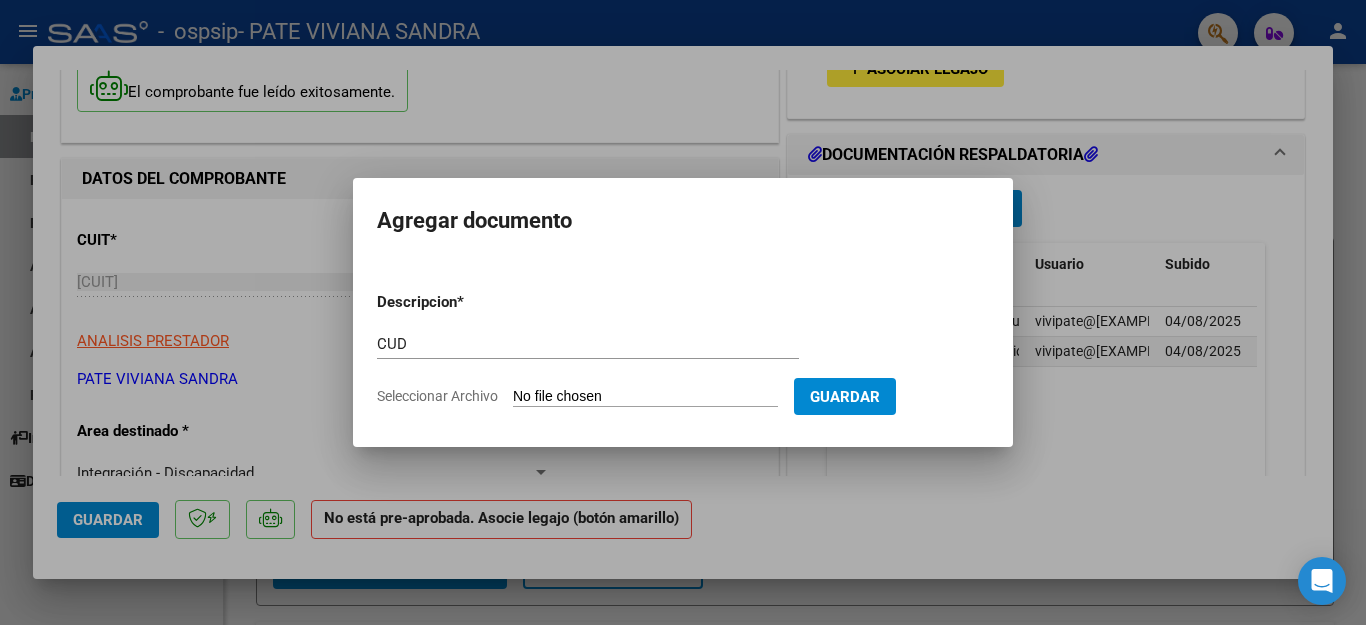 click on "Seleccionar Archivo" 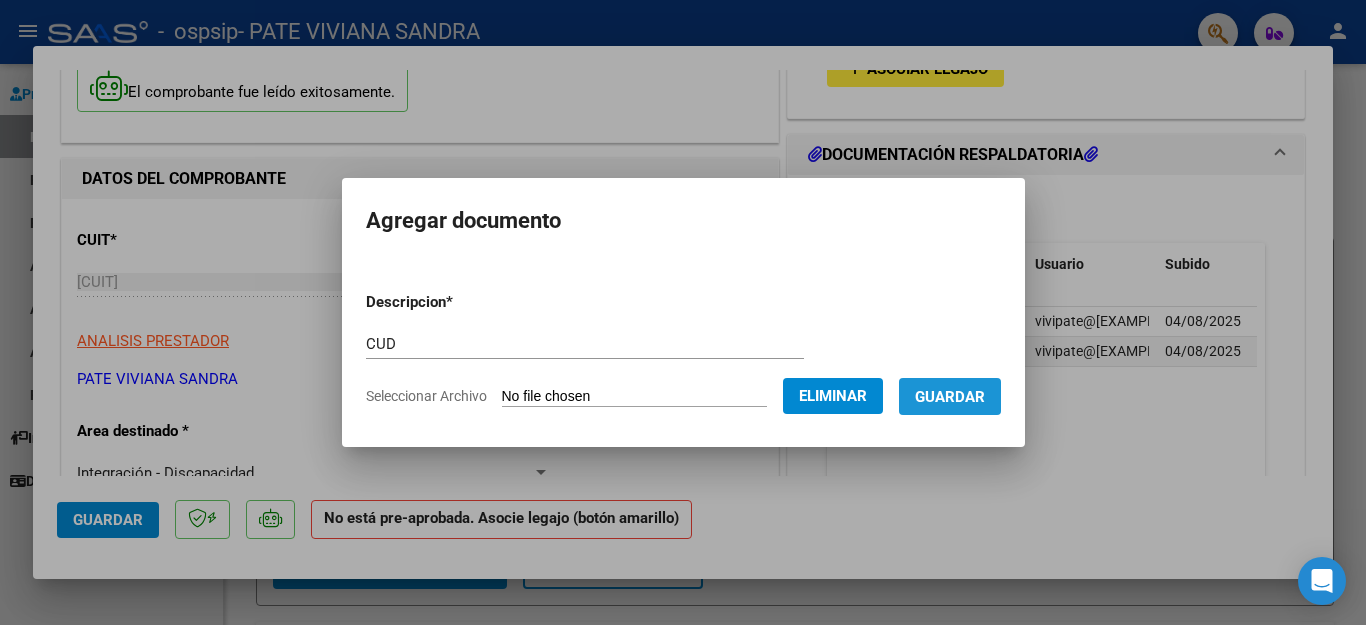 click on "Guardar" at bounding box center [950, 397] 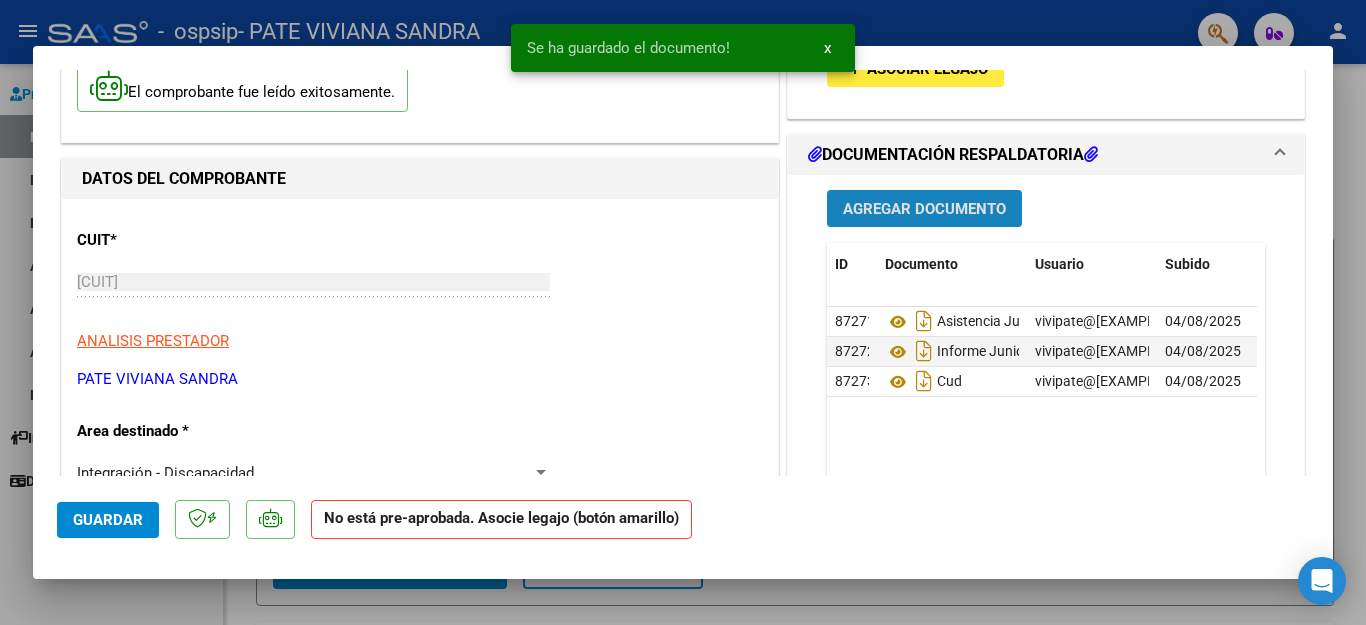 click on "Agregar Documento" at bounding box center (924, 209) 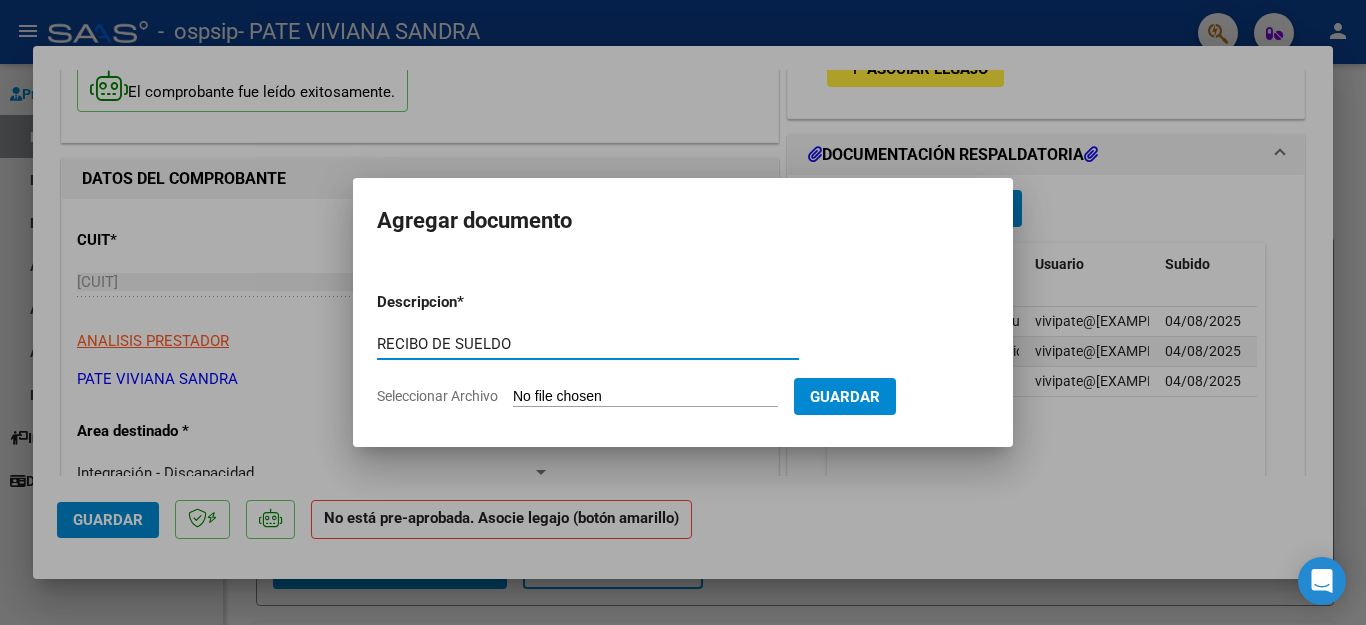 type on "RECIBO DE SUELDO" 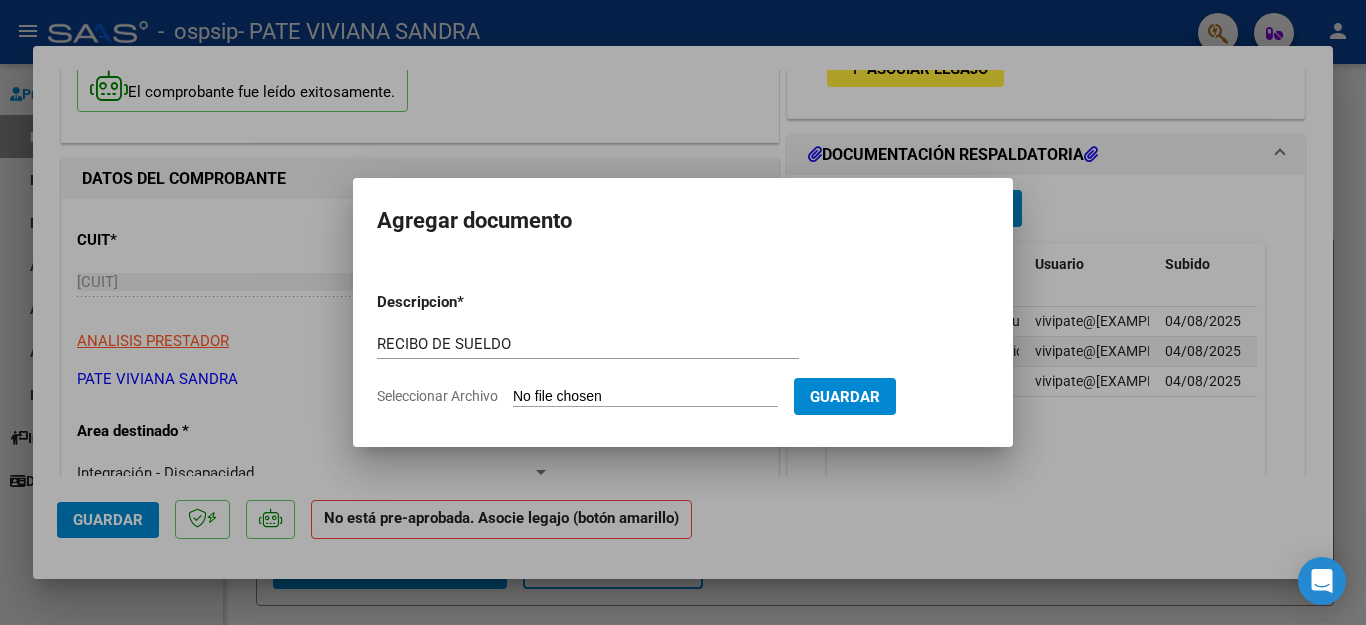 type on "C:\fakepath\RECIBO DE SUELDO.pdf" 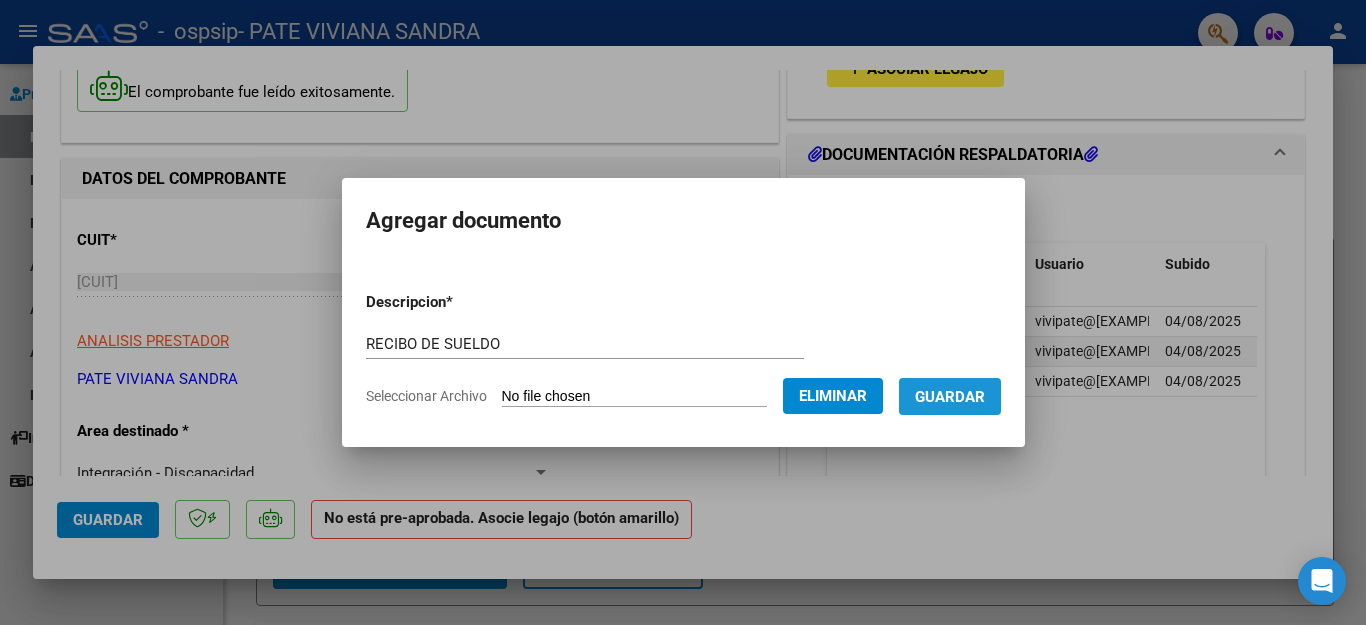 click on "Guardar" at bounding box center [950, 397] 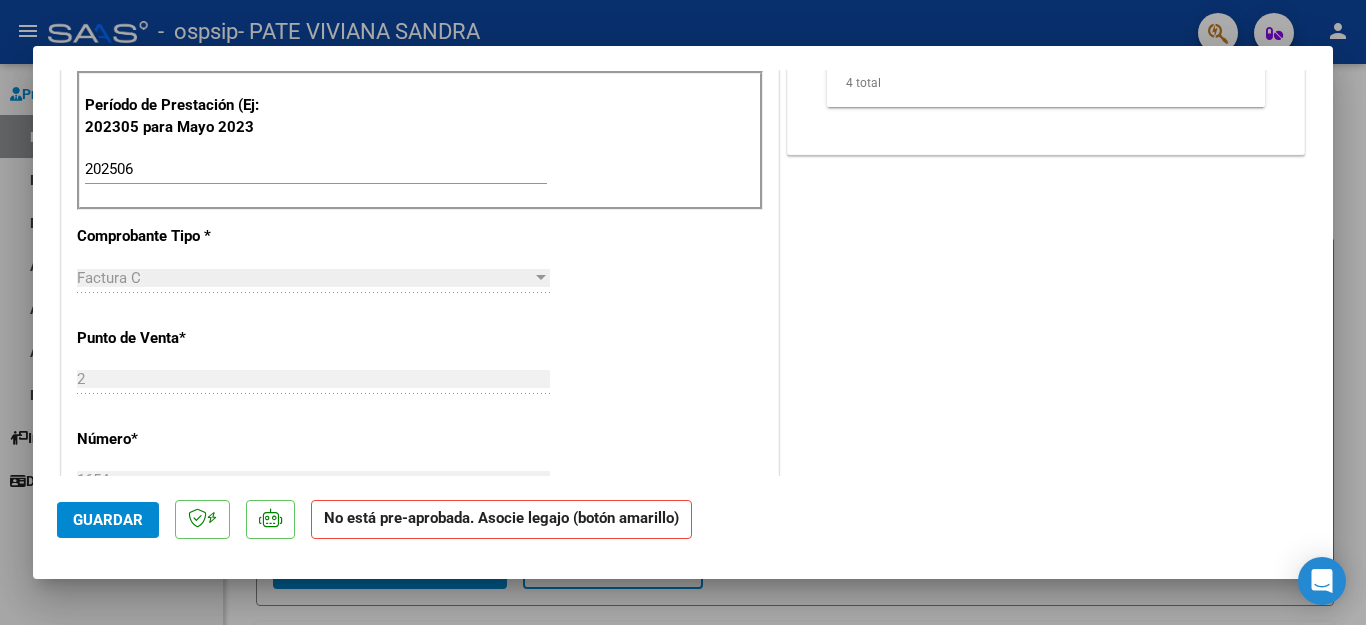 scroll, scrollTop: 600, scrollLeft: 0, axis: vertical 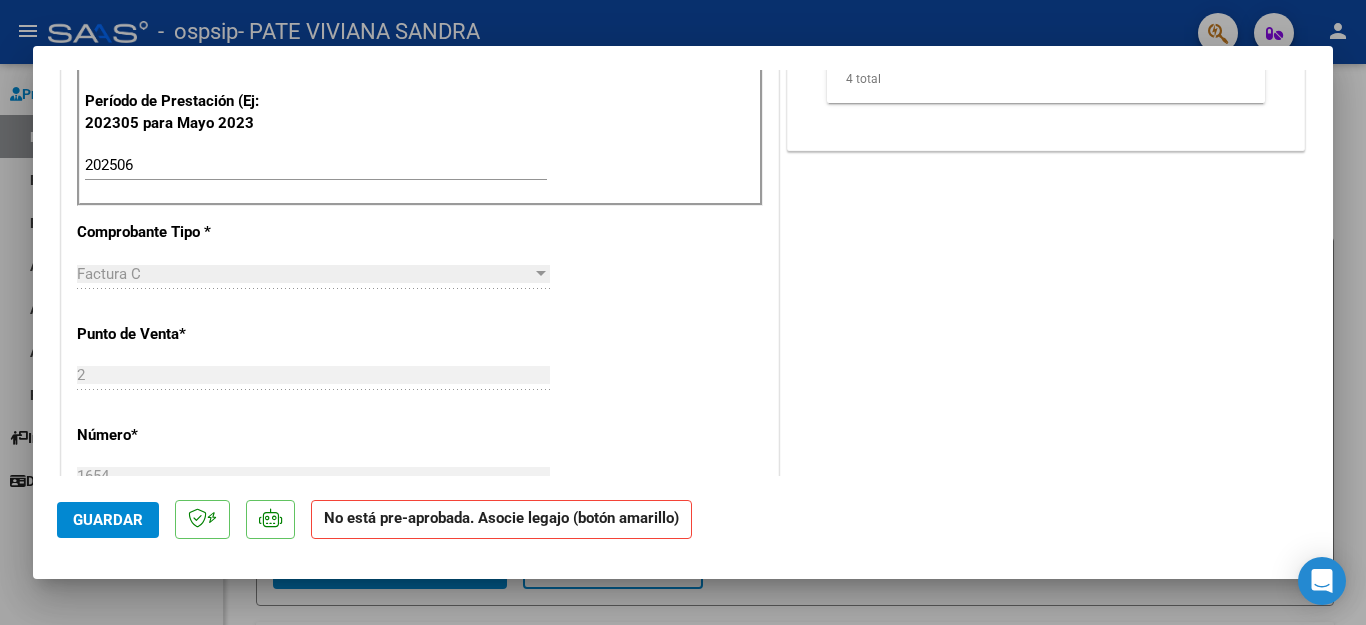 click on "Guardar" 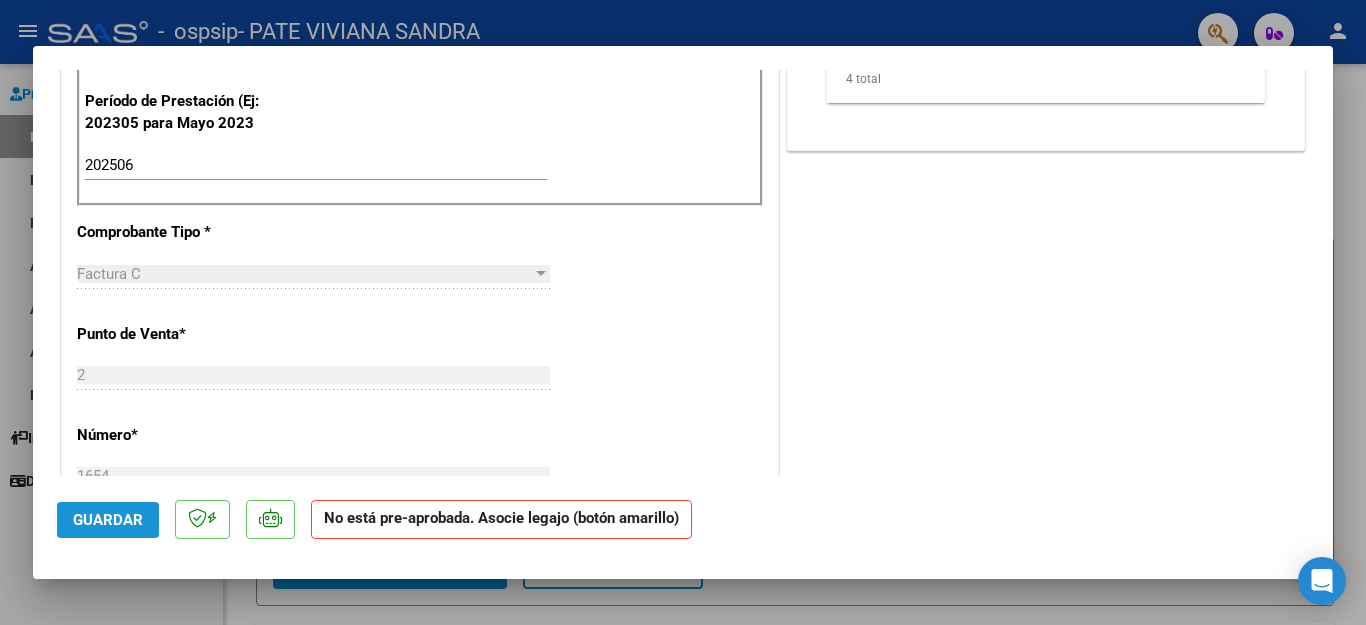 click on "Guardar" 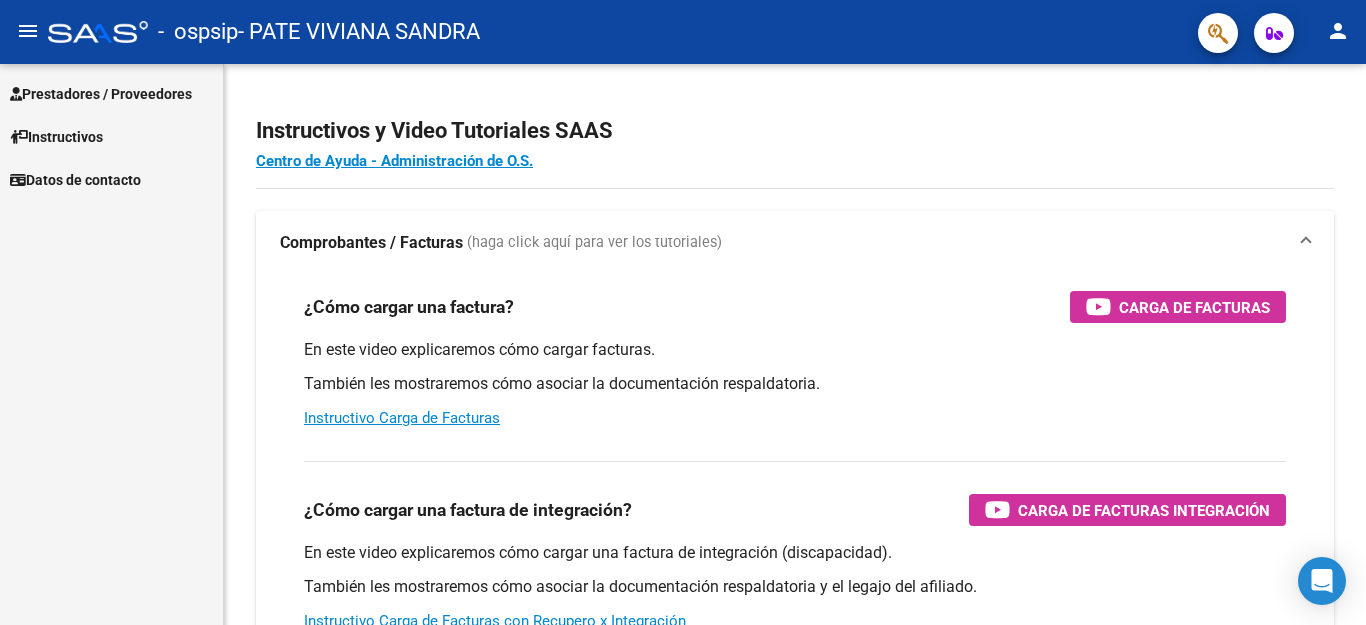 click on "Prestadores / Proveedores" at bounding box center [101, 94] 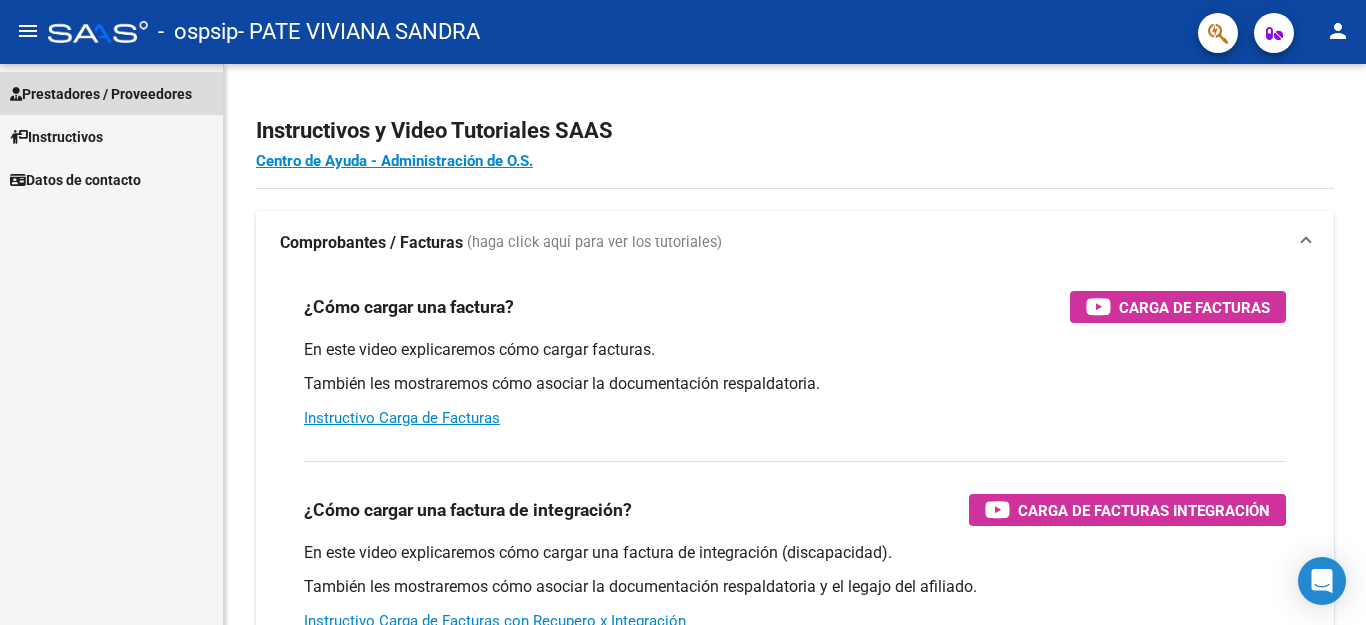 click on "Prestadores / Proveedores" at bounding box center (101, 94) 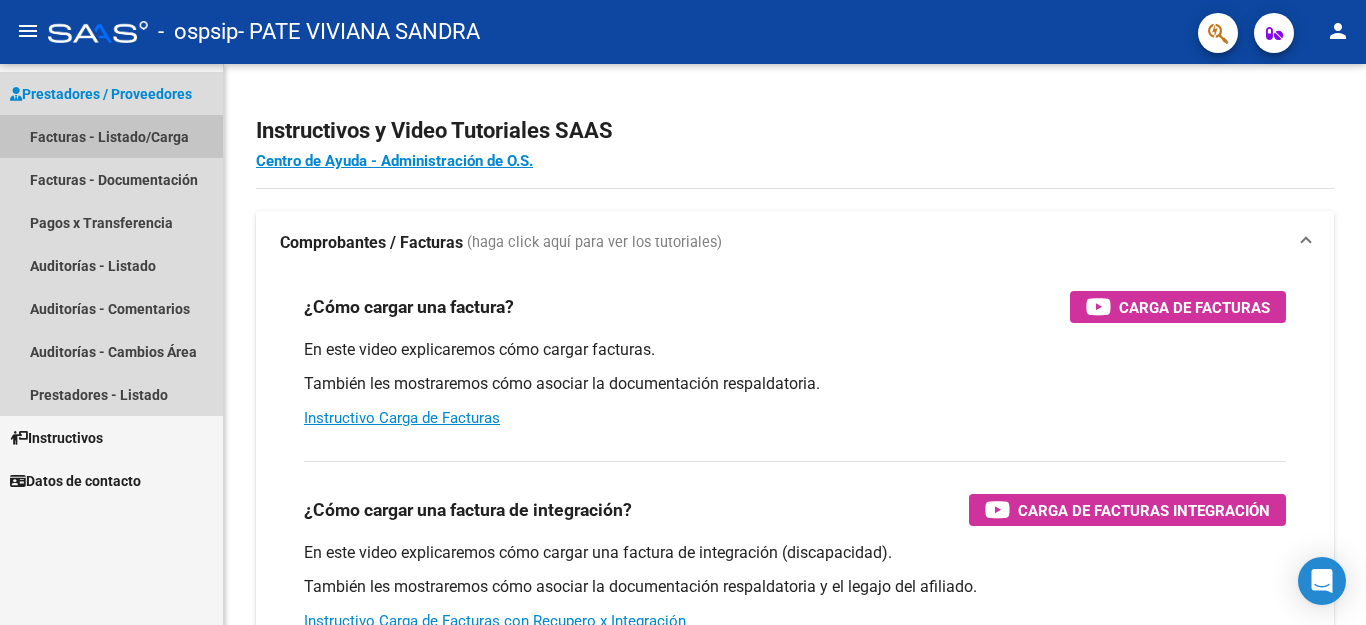 click on "Facturas - Listado/Carga" at bounding box center (111, 136) 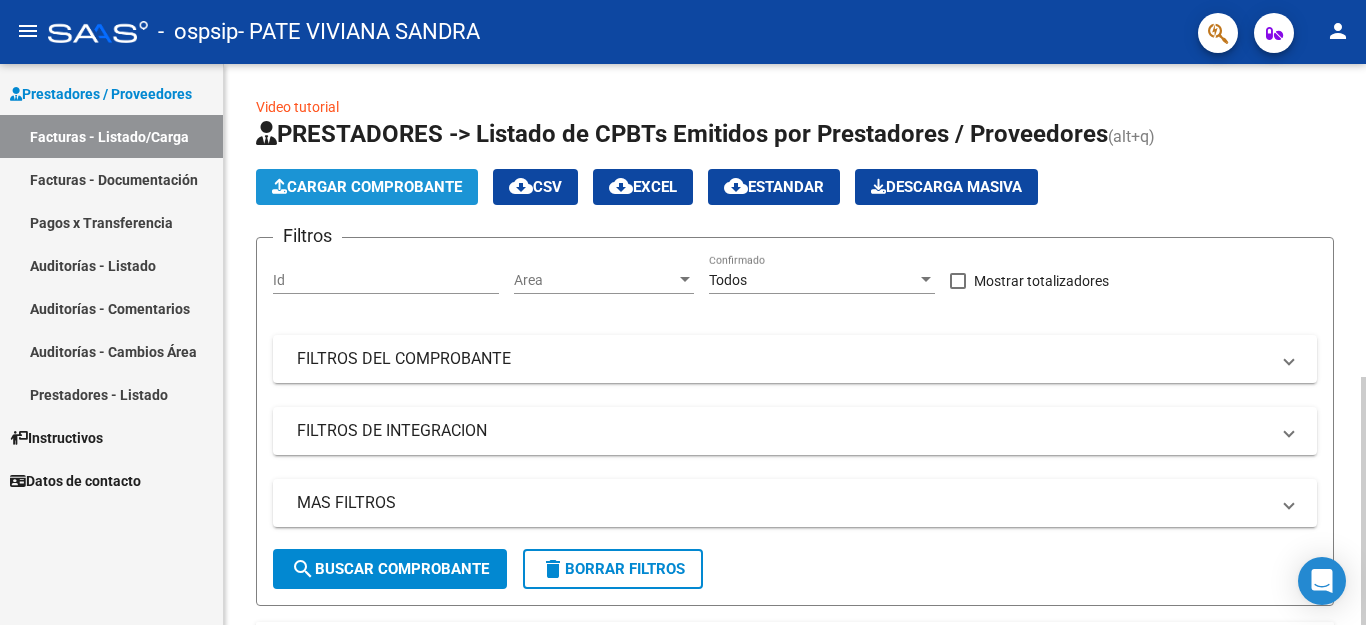 click on "Cargar Comprobante" 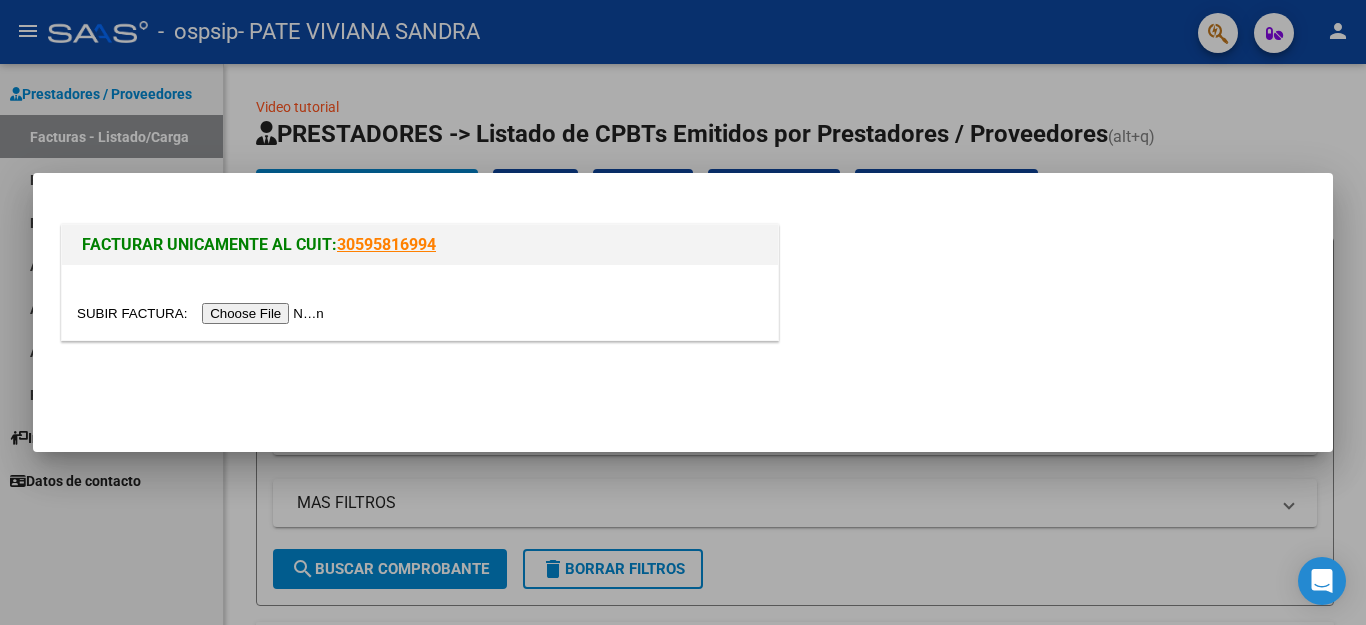 click at bounding box center [203, 313] 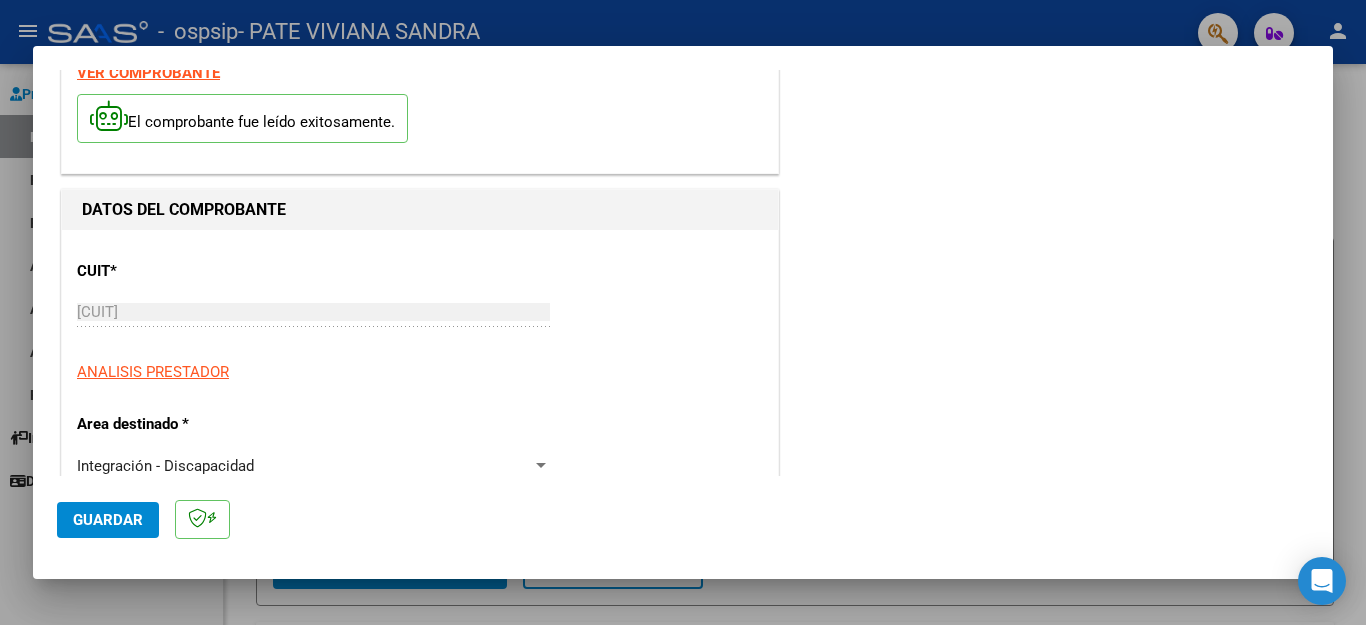 scroll, scrollTop: 120, scrollLeft: 0, axis: vertical 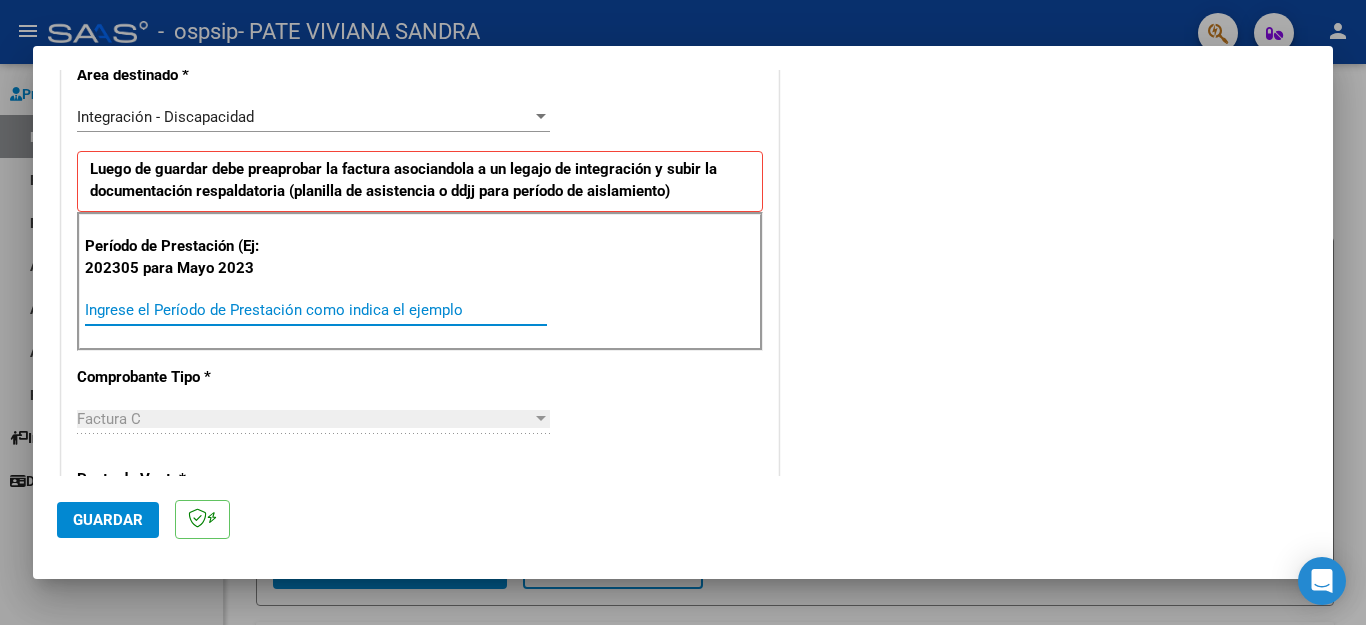 click on "Ingrese el Período de Prestación como indica el ejemplo" at bounding box center [316, 310] 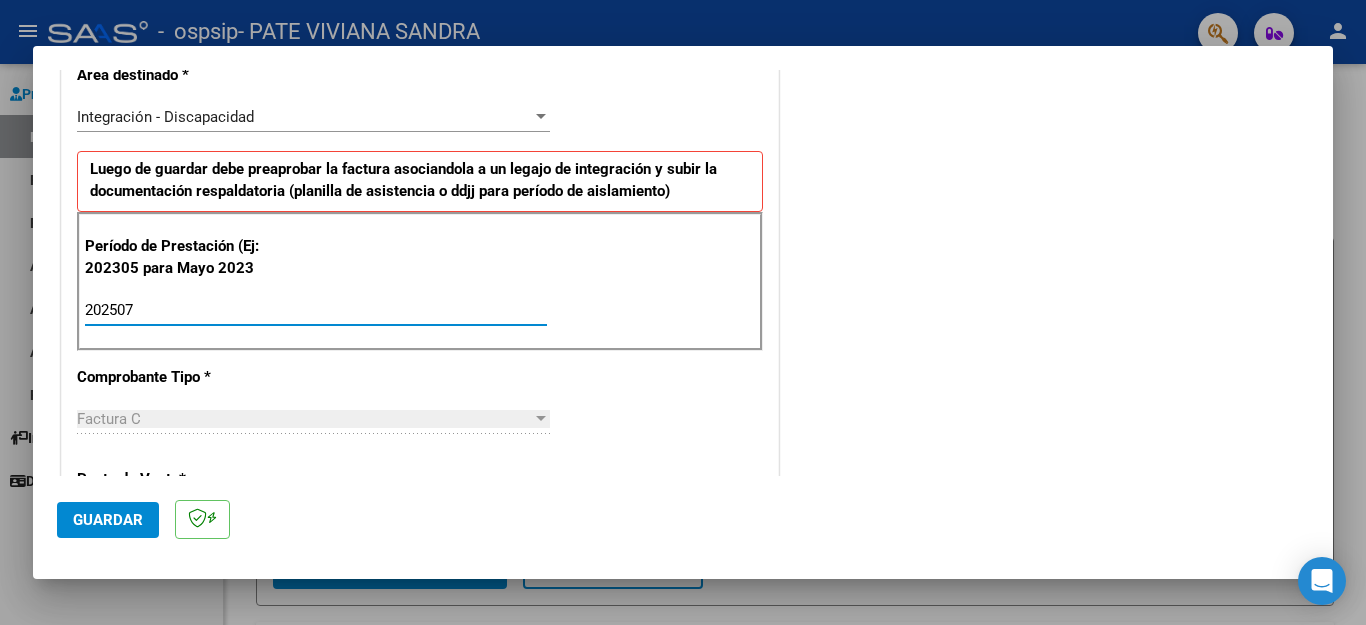 type on "202507" 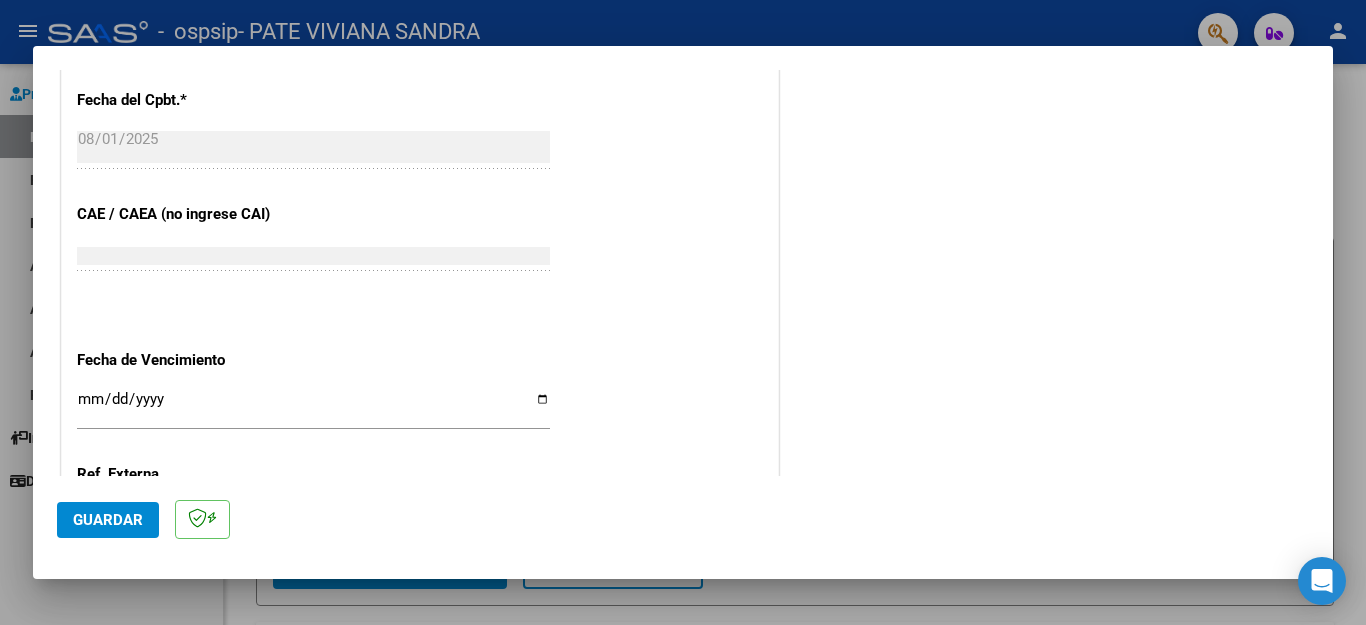 scroll, scrollTop: 1160, scrollLeft: 0, axis: vertical 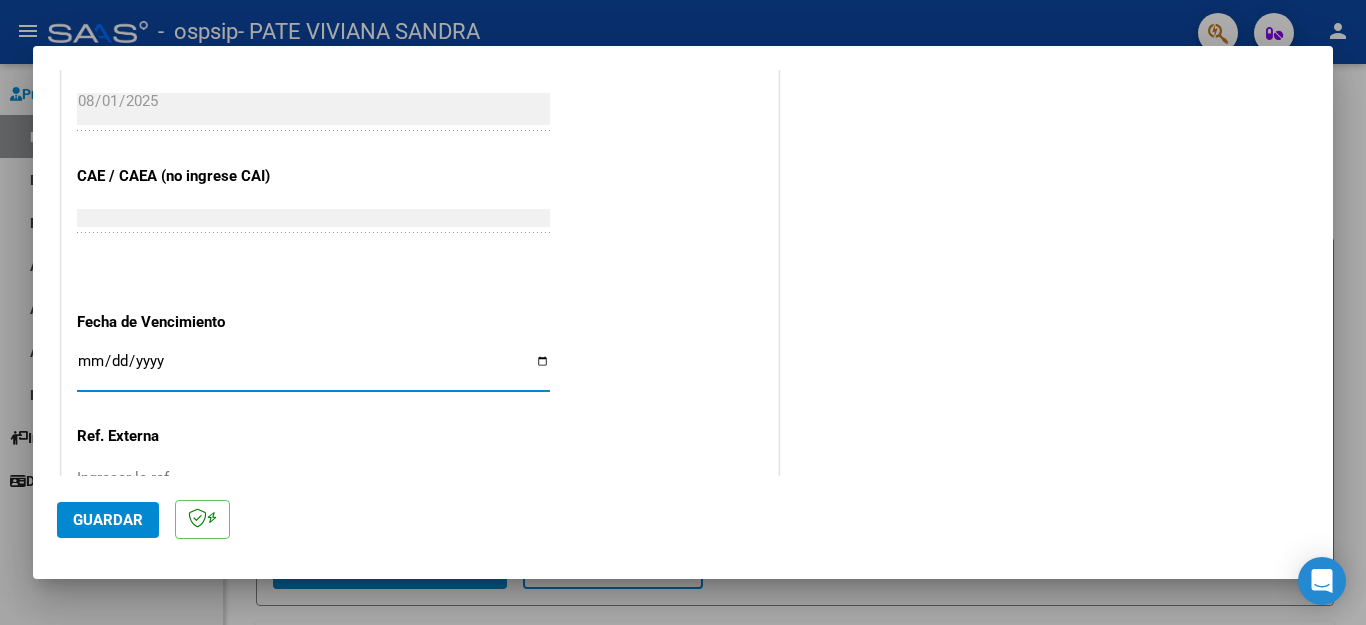 click on "Ingresar la fecha" at bounding box center [313, 369] 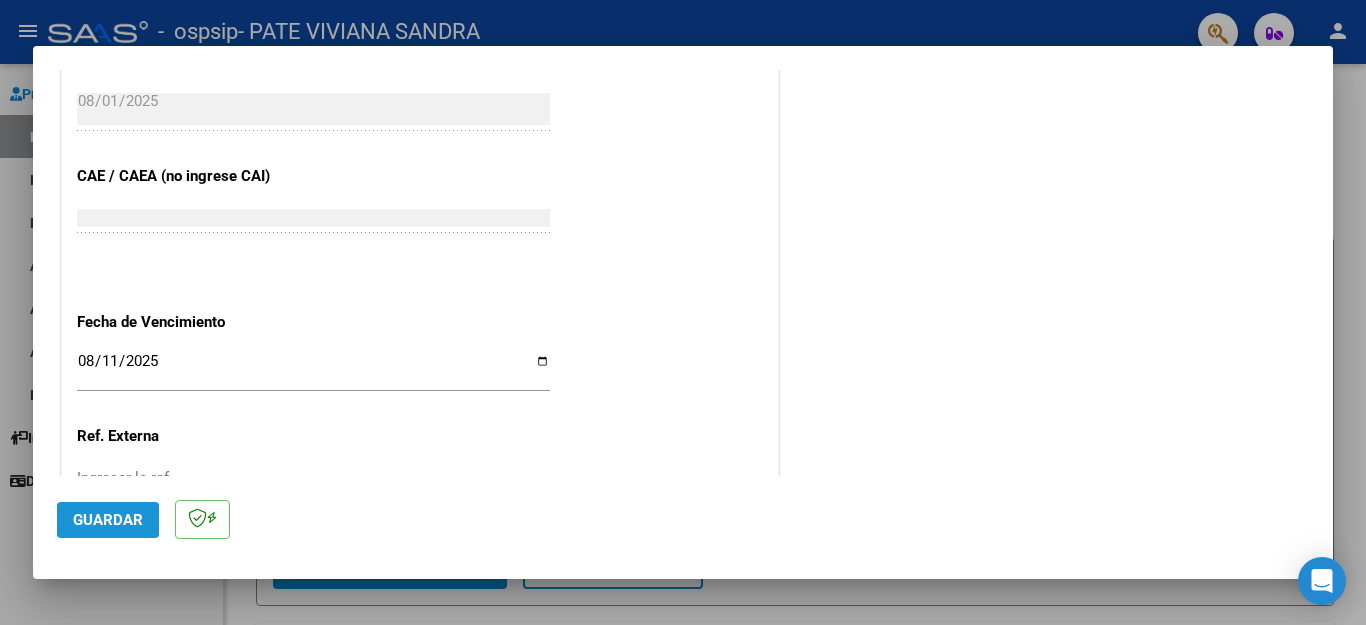 click on "Guardar" 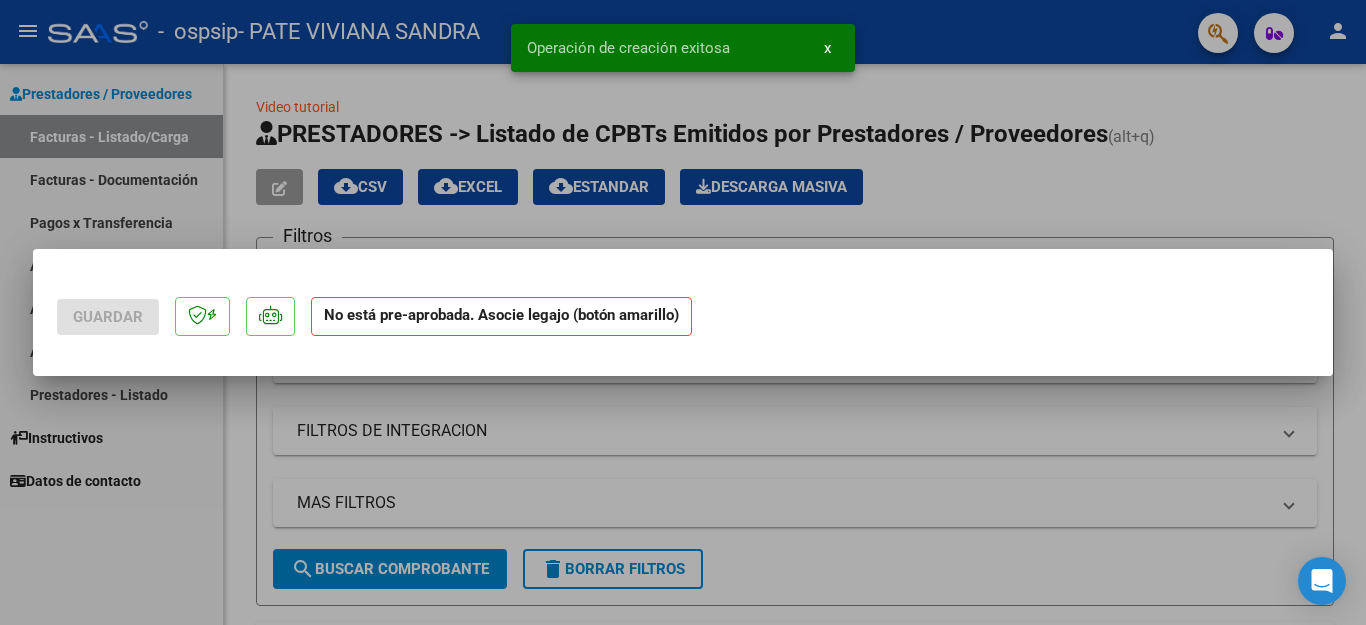 scroll, scrollTop: 0, scrollLeft: 0, axis: both 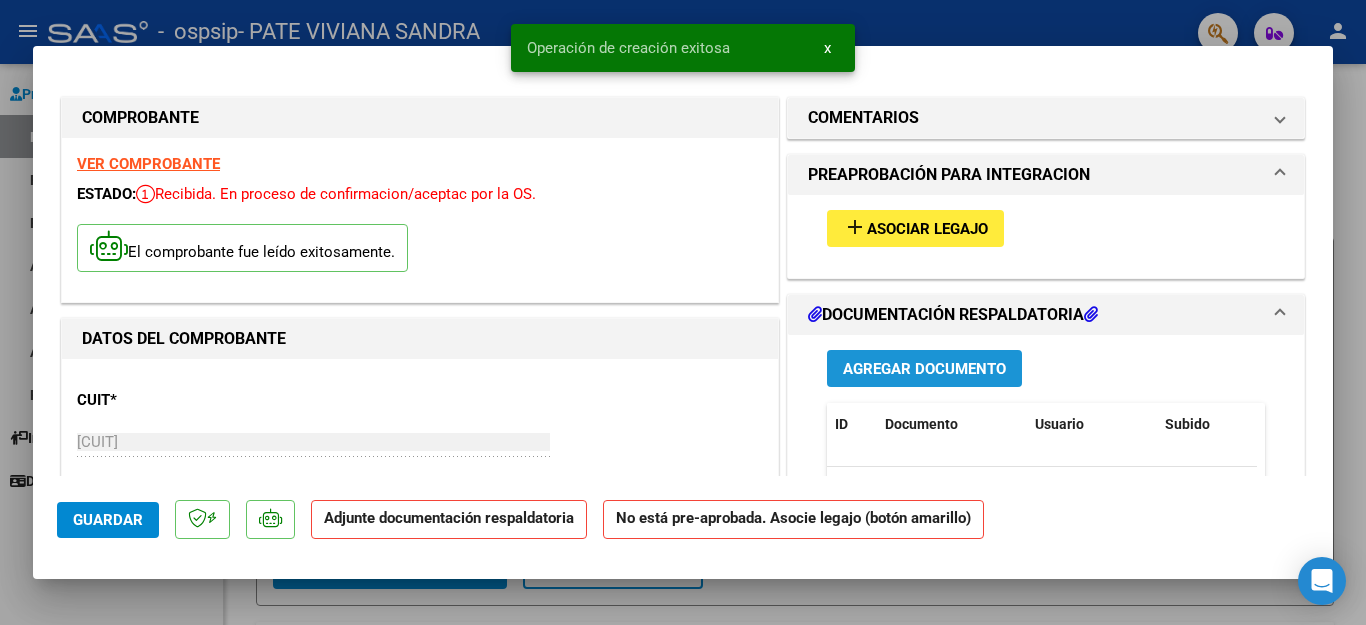 click on "Agregar Documento" at bounding box center [924, 369] 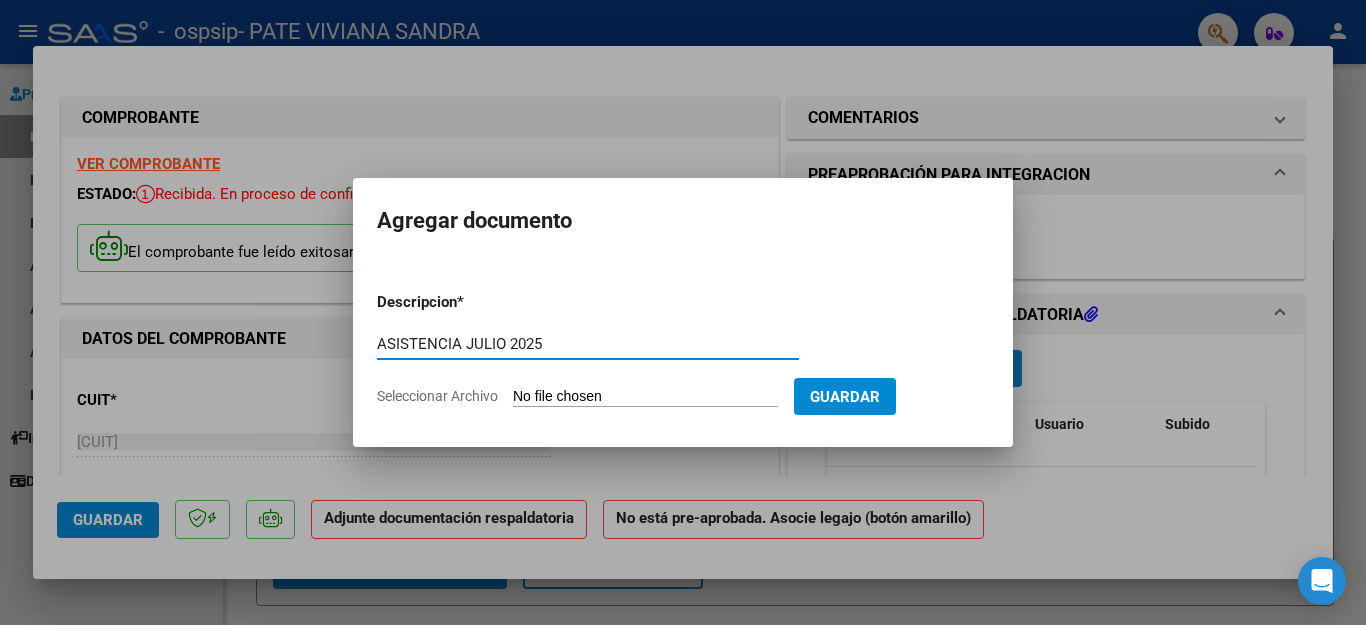 type on "ASISTENCIA JULIO 2025" 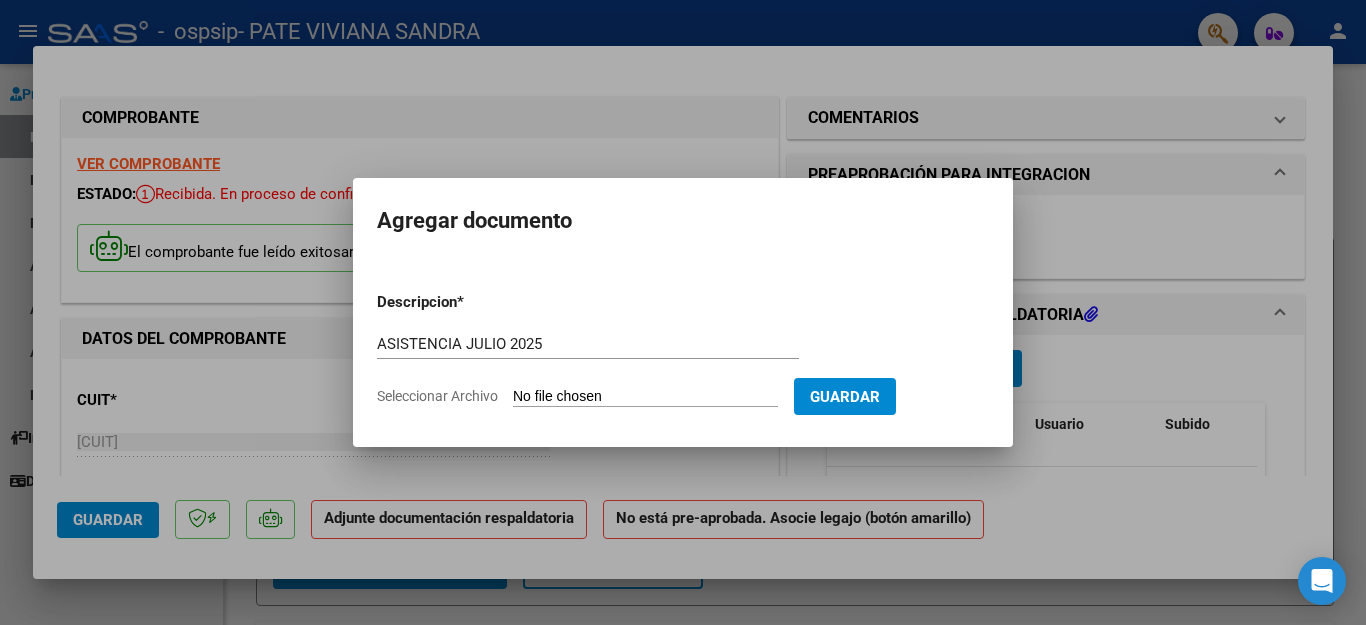 click on "Seleccionar Archivo" 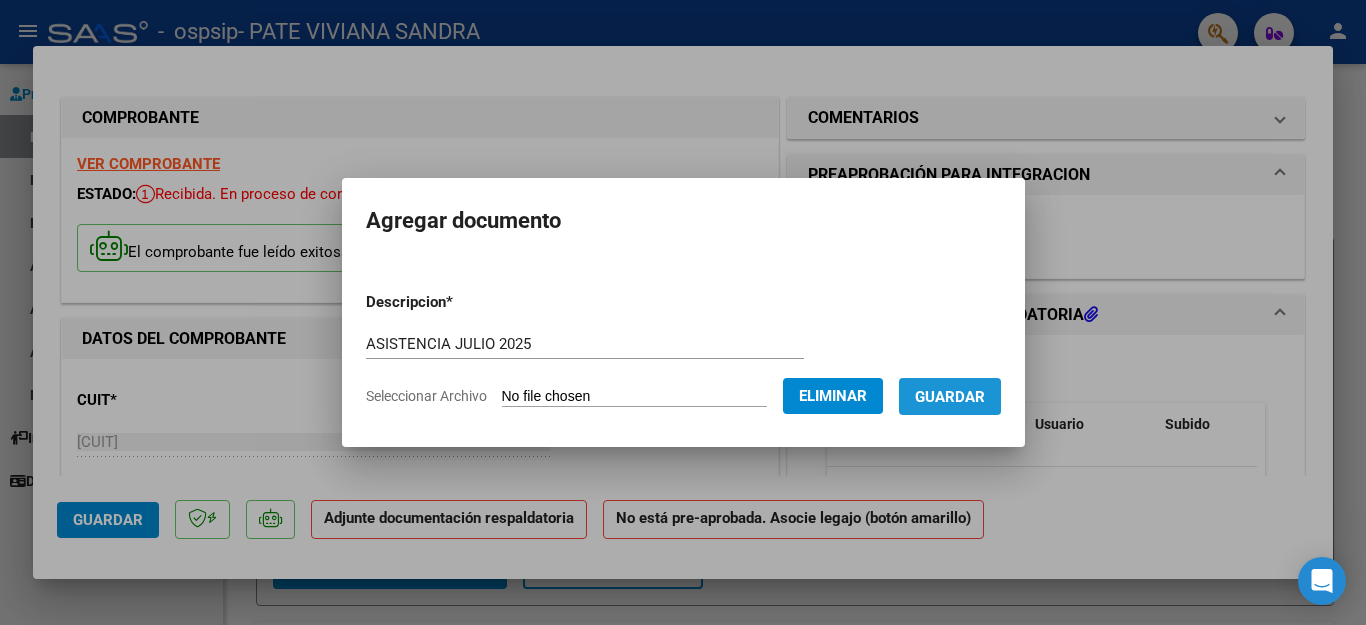 click on "Guardar" at bounding box center (950, 397) 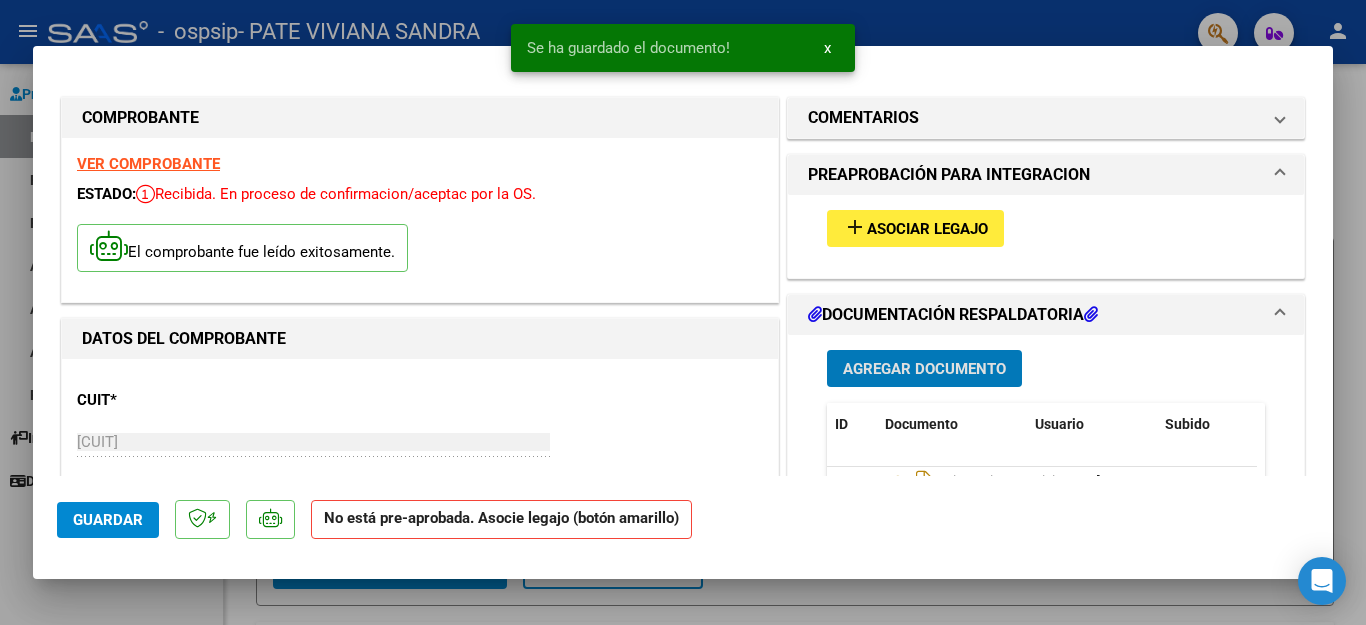 click on "Agregar Documento" at bounding box center (924, 369) 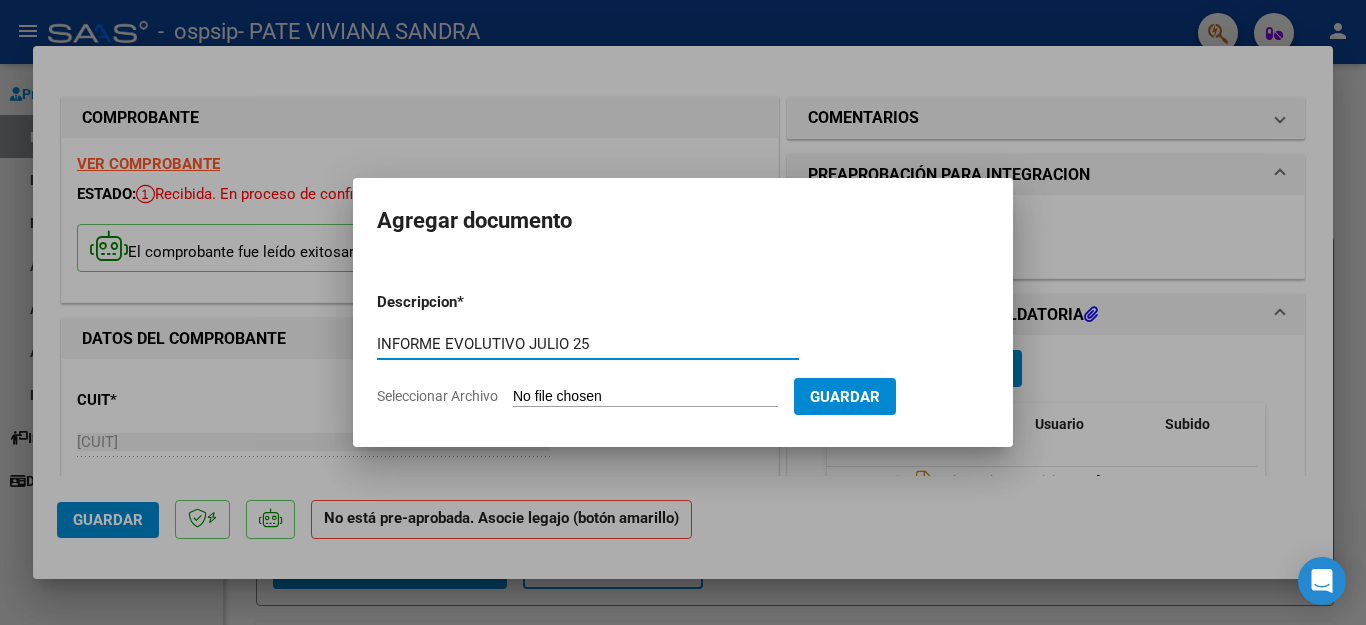 type on "INFORME EVOLUTIVO JULIO 25" 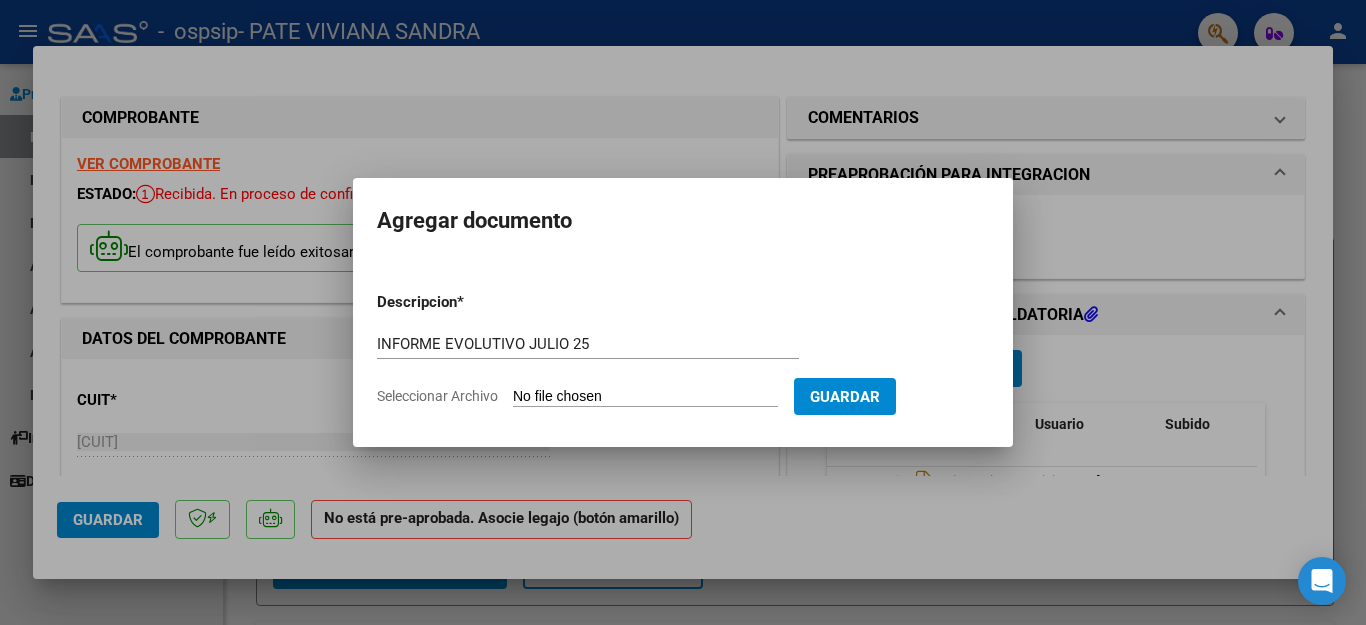 click on "Descripcion  *   INFORME EVOLUTIVO JULIO 25 Escriba aquí una descripcion  Seleccionar Archivo Guardar" at bounding box center (683, 349) 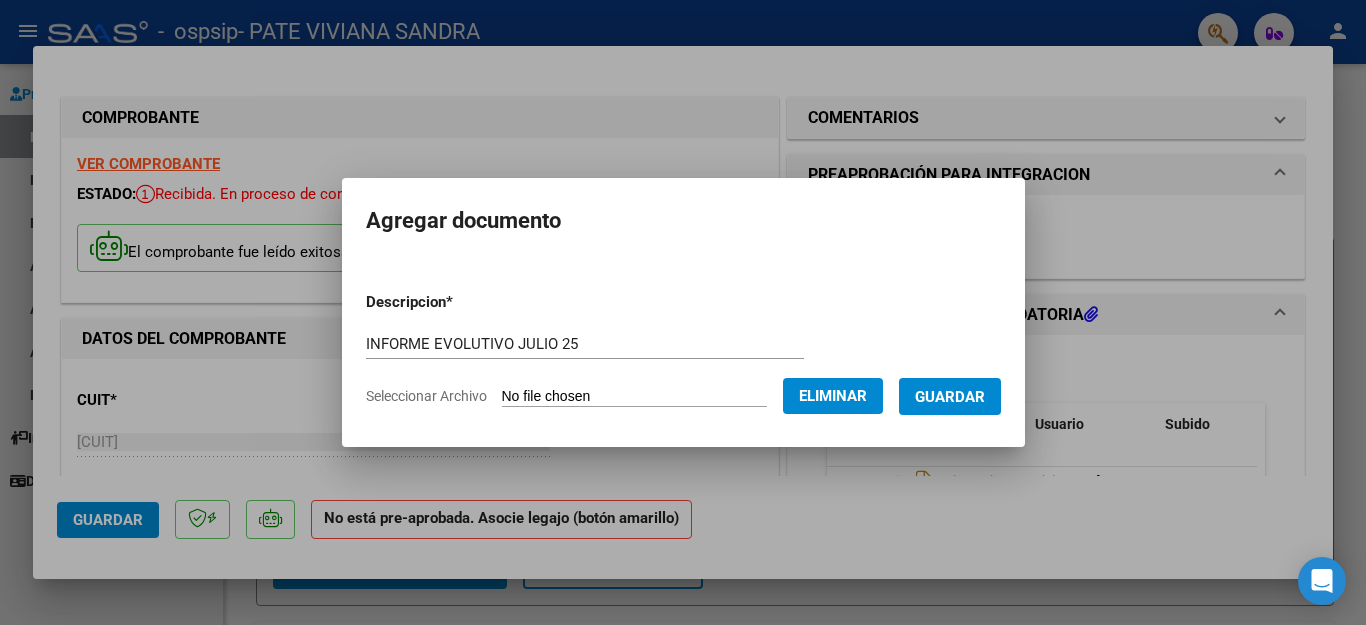 click on "Guardar" at bounding box center [950, 397] 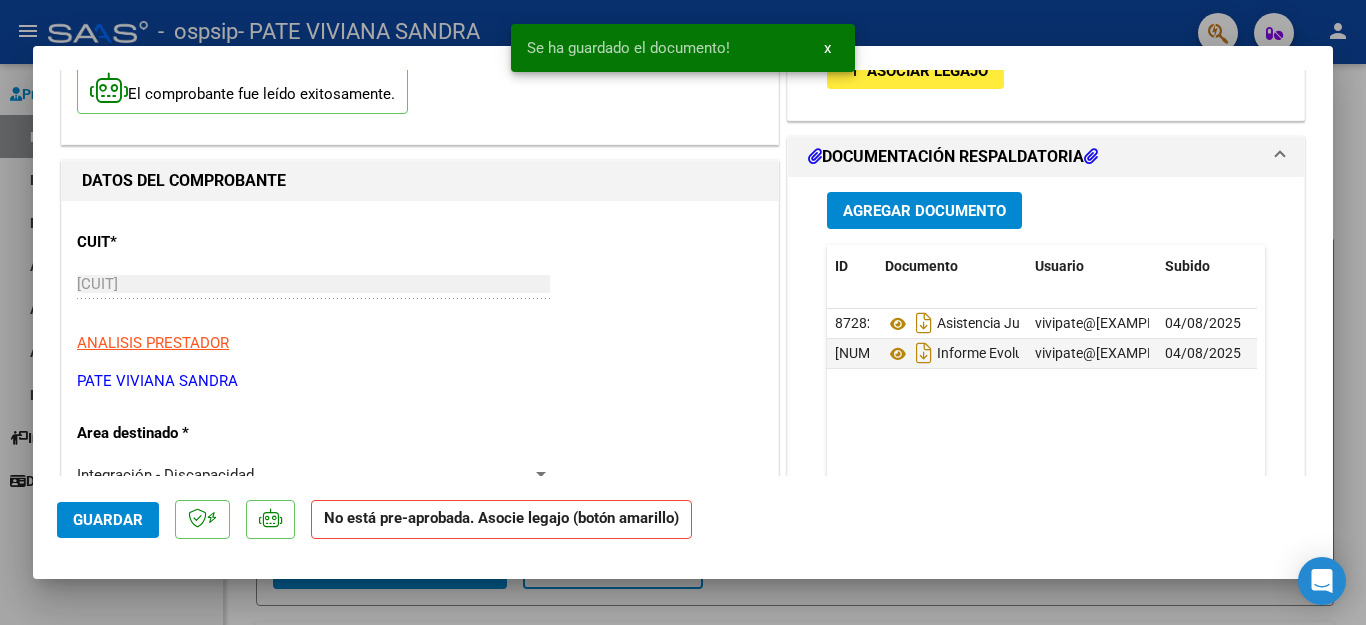 scroll, scrollTop: 160, scrollLeft: 0, axis: vertical 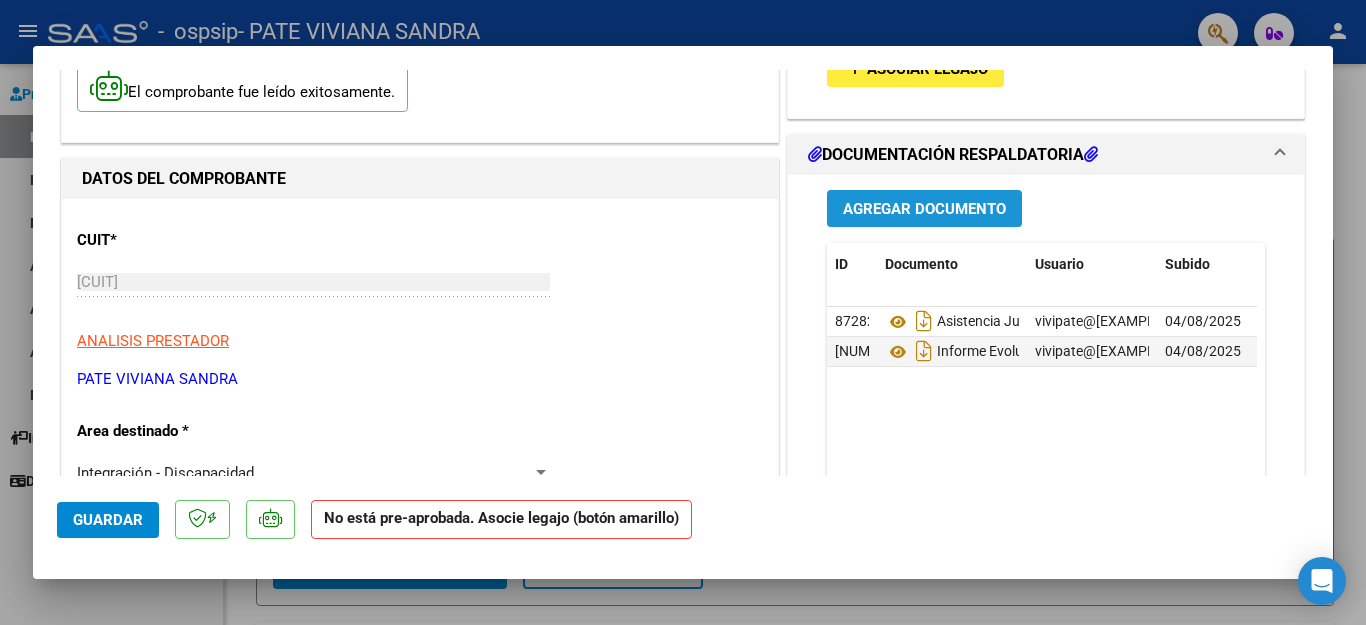 click on "Agregar Documento" at bounding box center (924, 209) 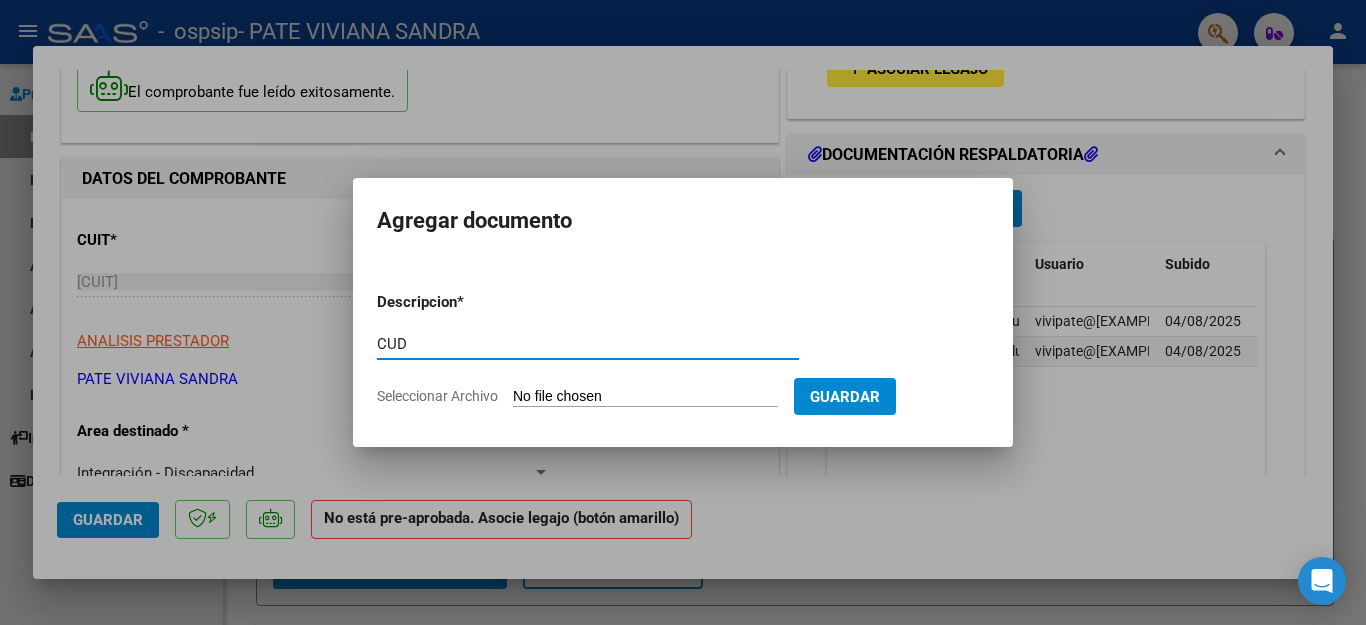 drag, startPoint x: 643, startPoint y: 352, endPoint x: 467, endPoint y: 392, distance: 180.48822 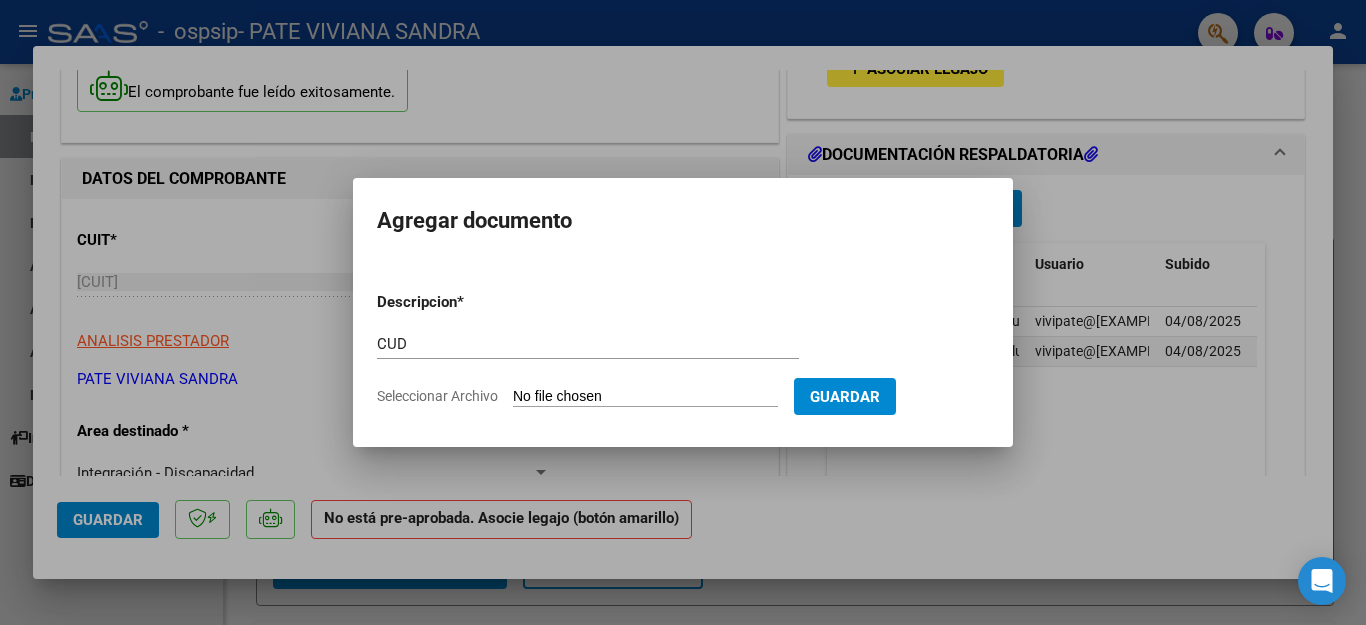 type on "C:\fakepath\CUD.pdf" 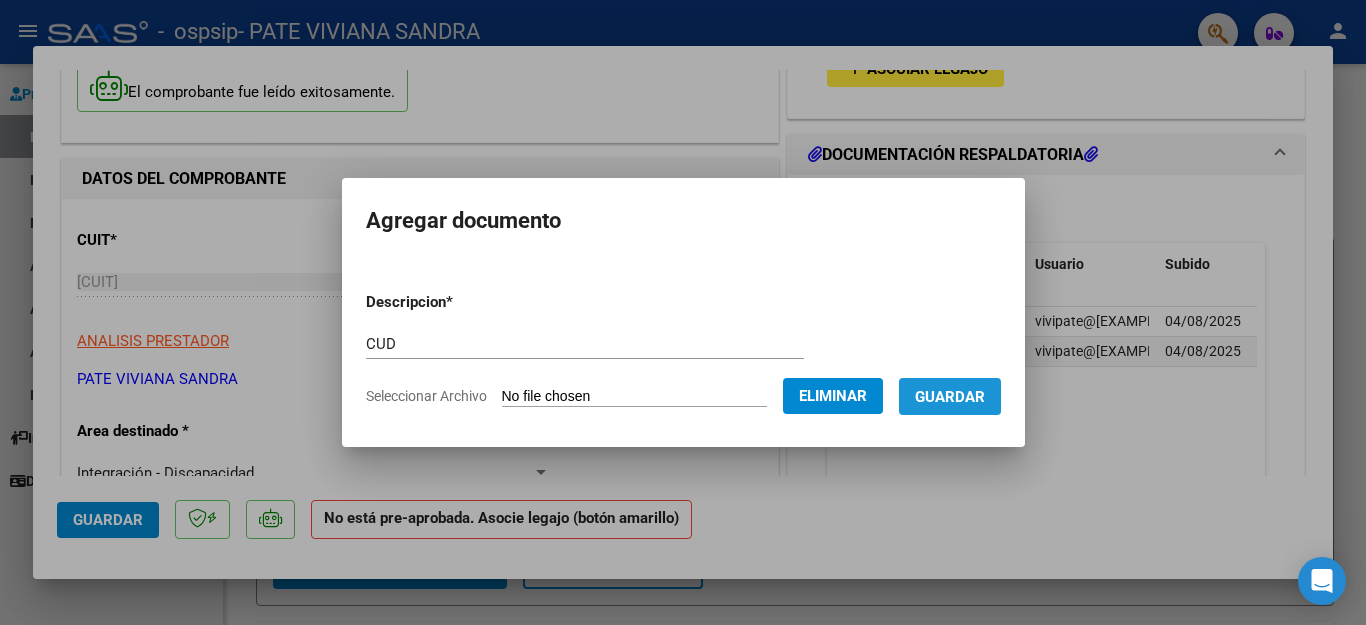 click on "Guardar" at bounding box center (950, 397) 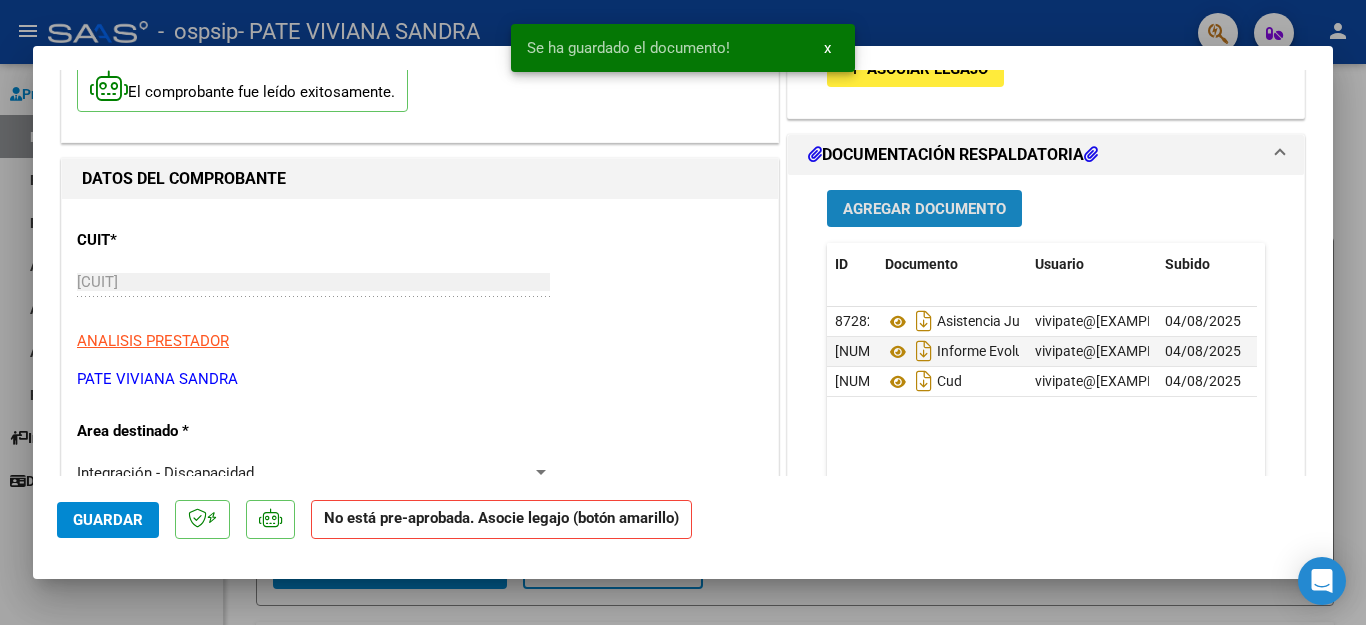 click on "Agregar Documento" at bounding box center [924, 209] 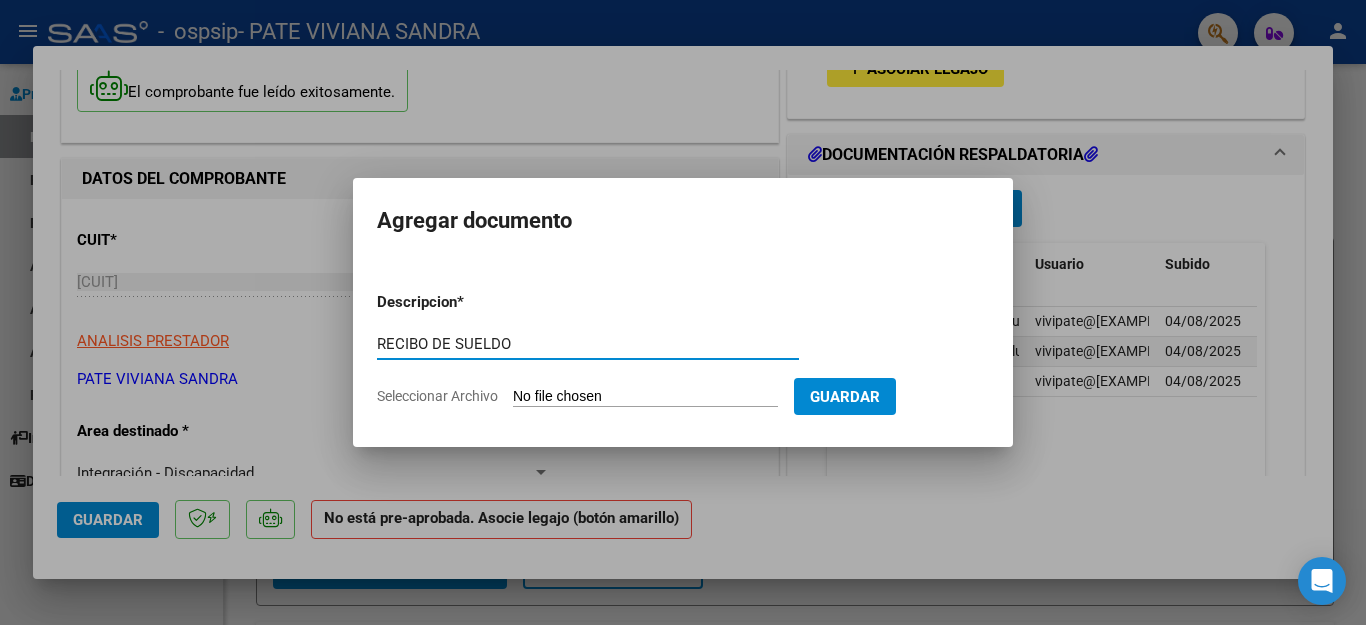 type on "RECIBO DE SUELDO" 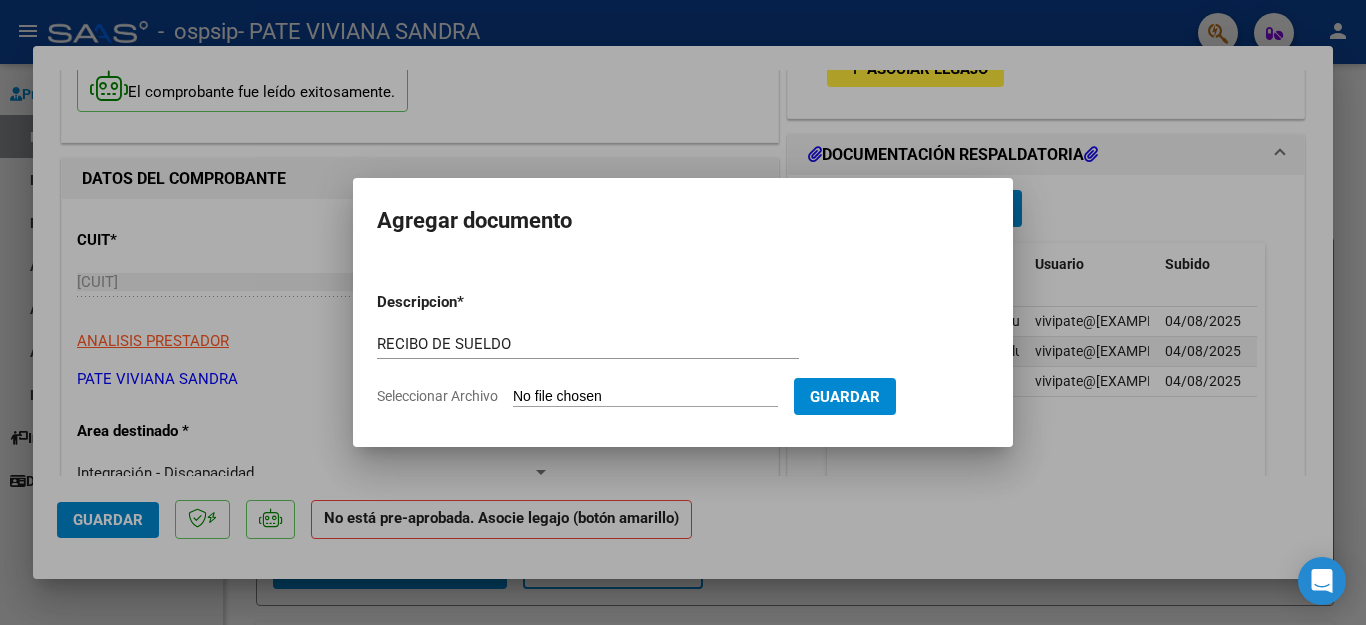 click on "Seleccionar Archivo" 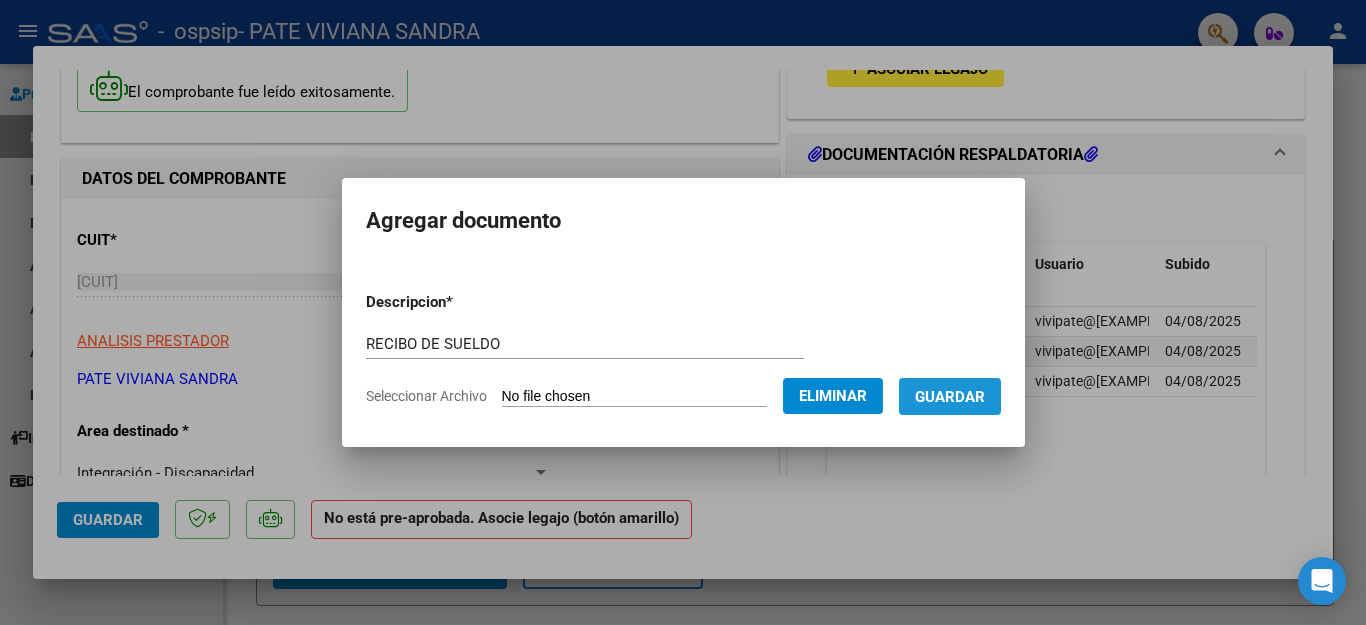 click on "Guardar" at bounding box center (950, 397) 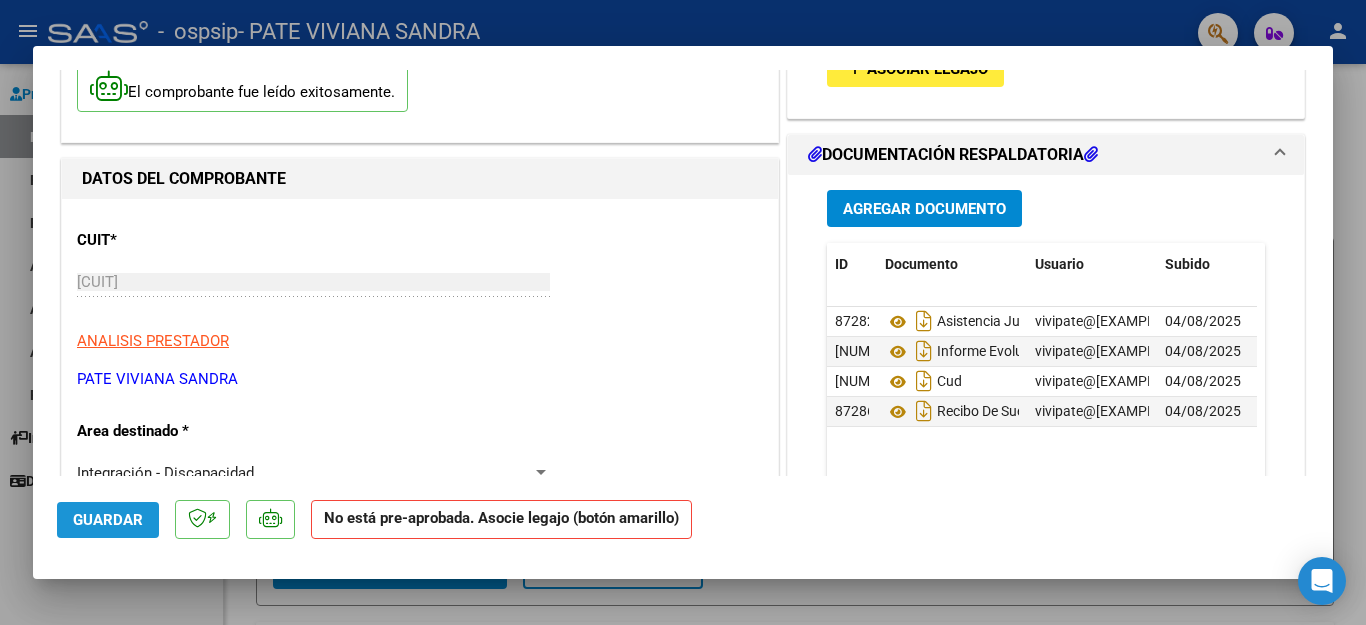 click on "Guardar" 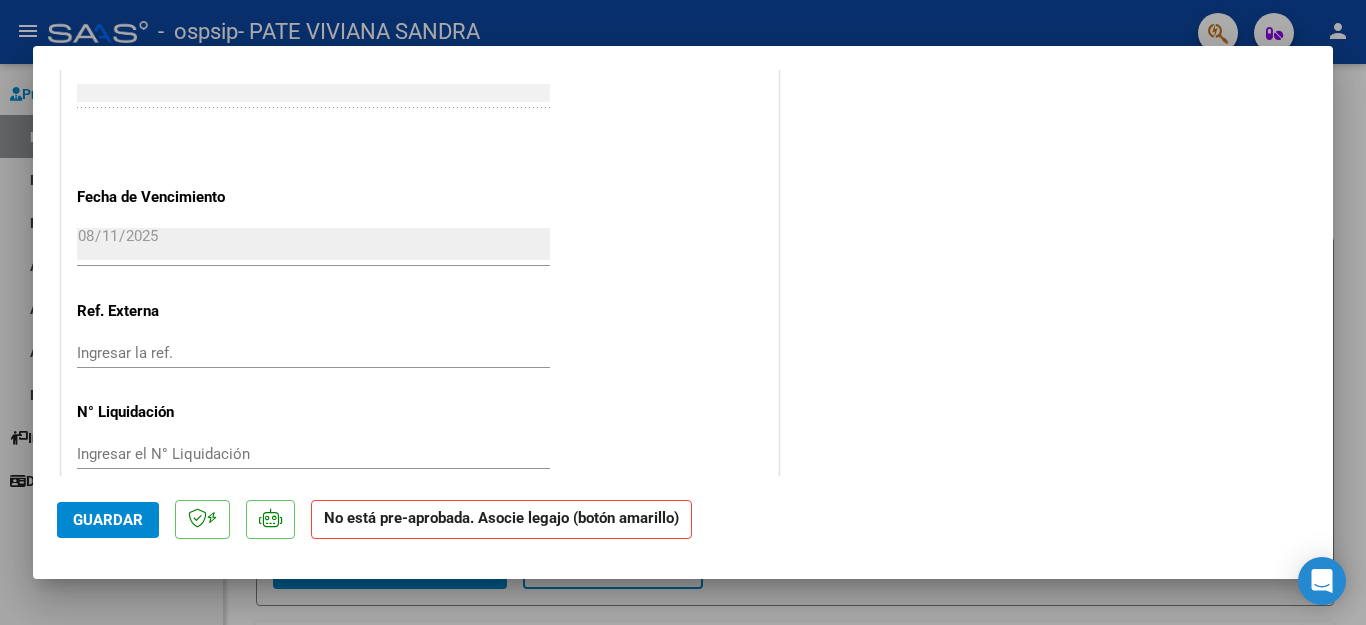 scroll, scrollTop: 1307, scrollLeft: 0, axis: vertical 